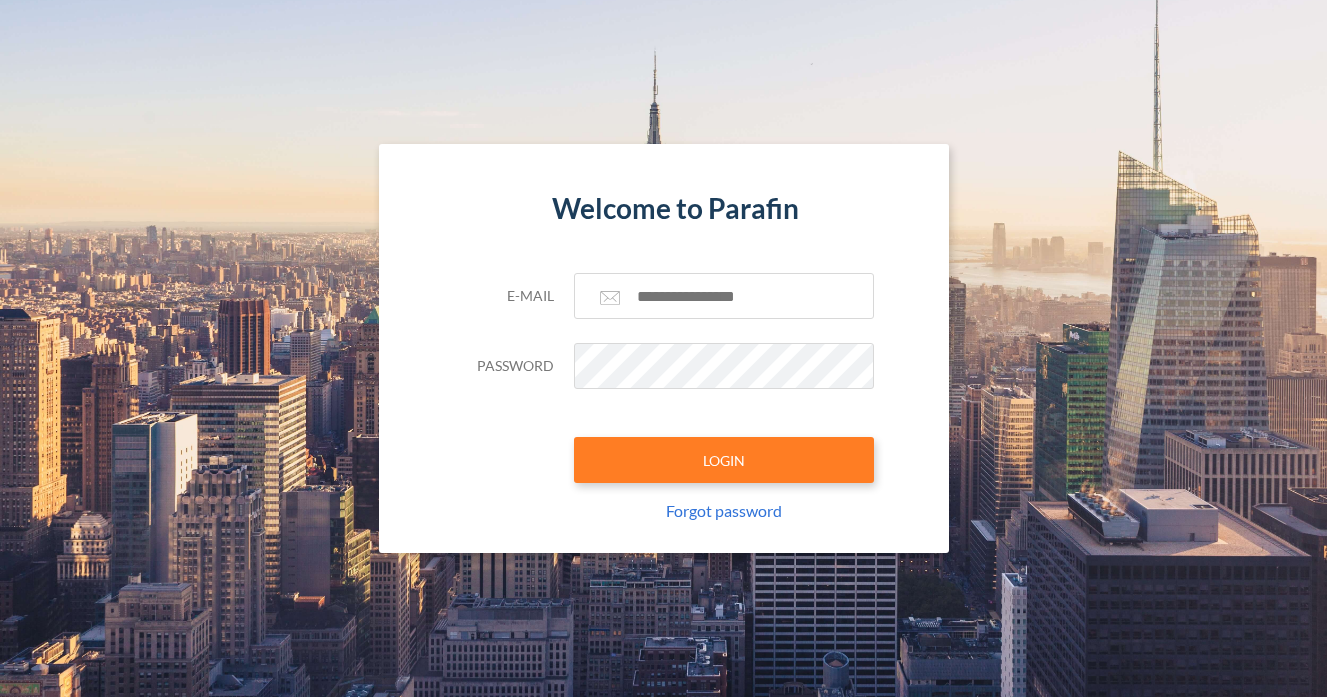 scroll, scrollTop: 0, scrollLeft: 0, axis: both 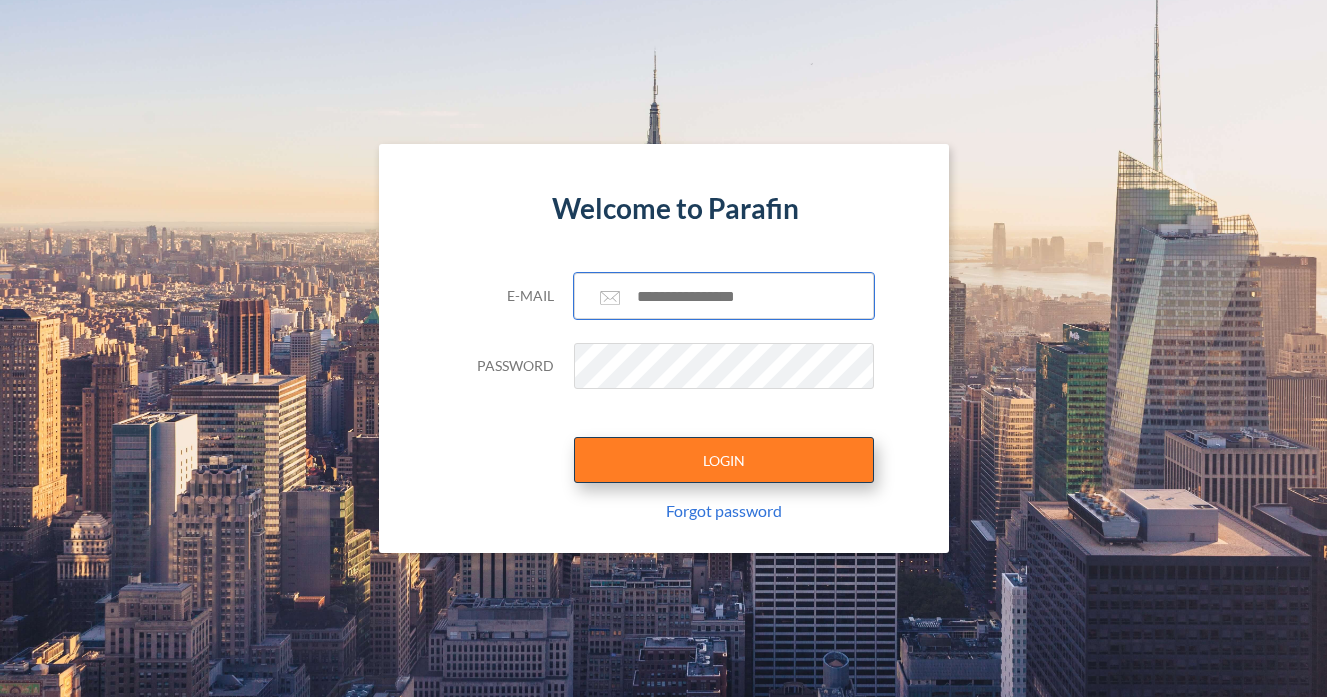type on "**********" 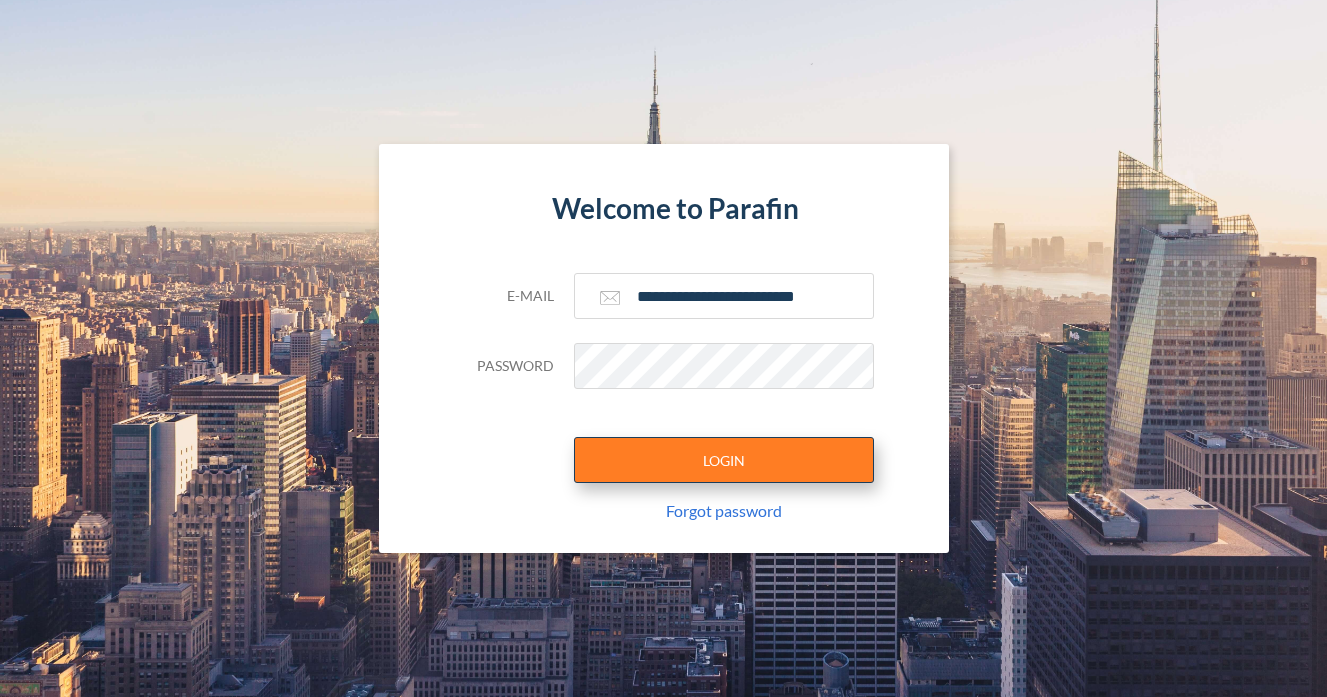 click on "LOGIN" at bounding box center (724, 460) 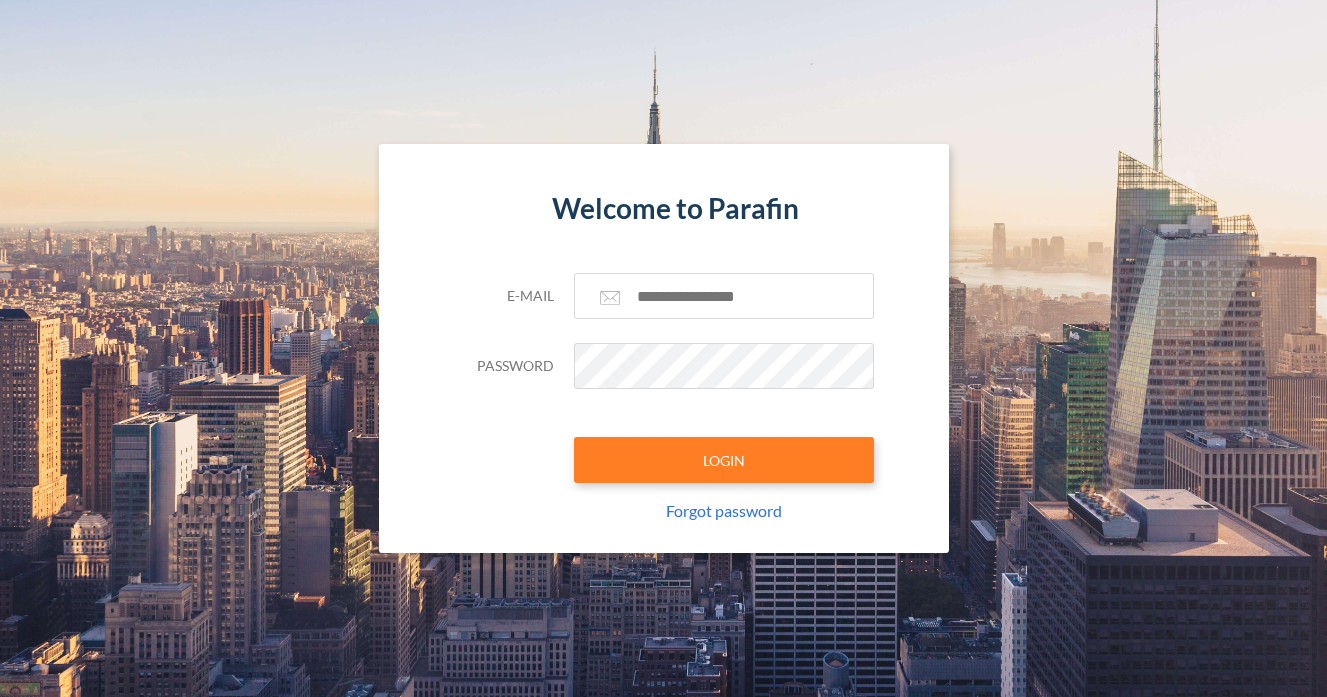 scroll, scrollTop: 0, scrollLeft: 0, axis: both 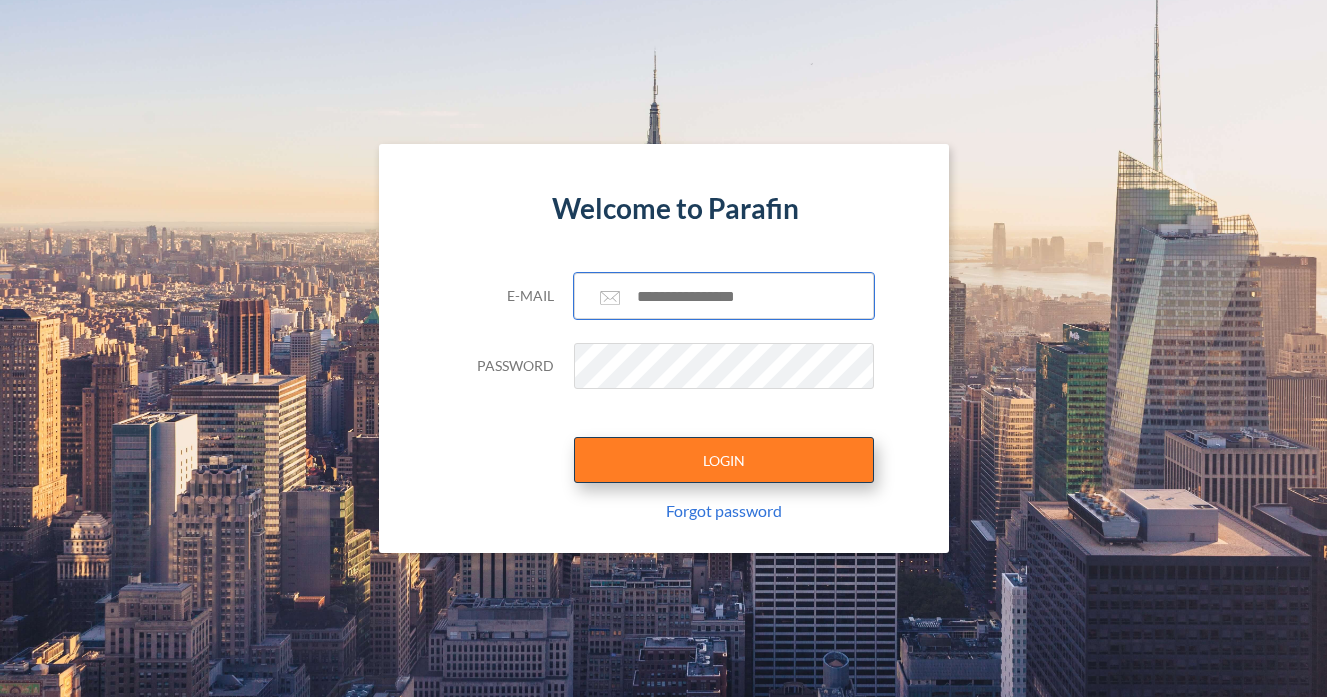 type on "**********" 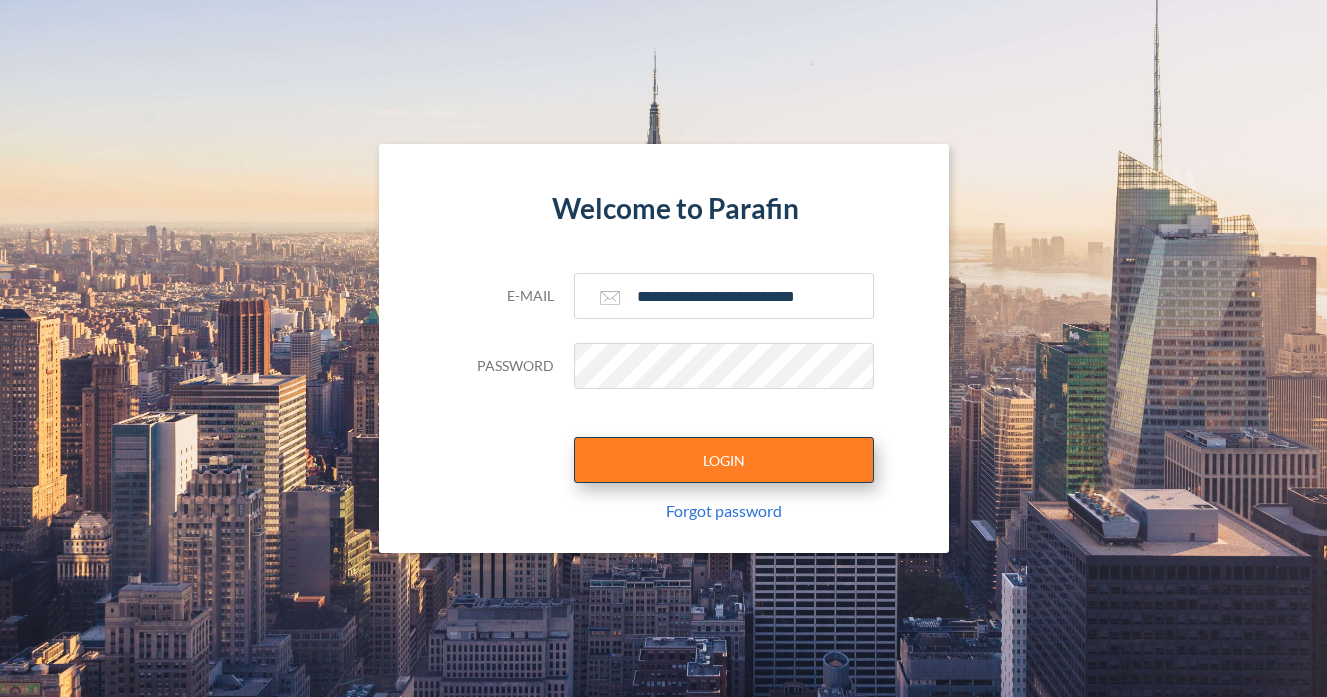 click on "LOGIN" at bounding box center (724, 460) 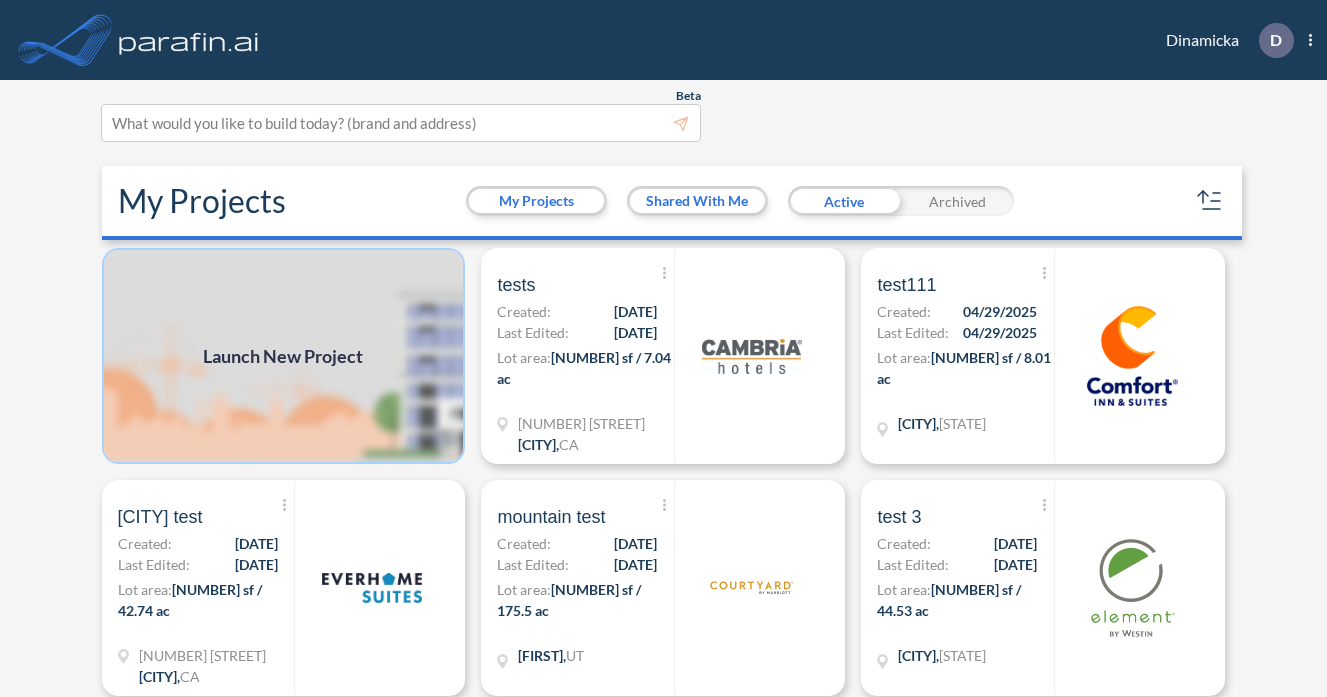 click at bounding box center [284, 356] 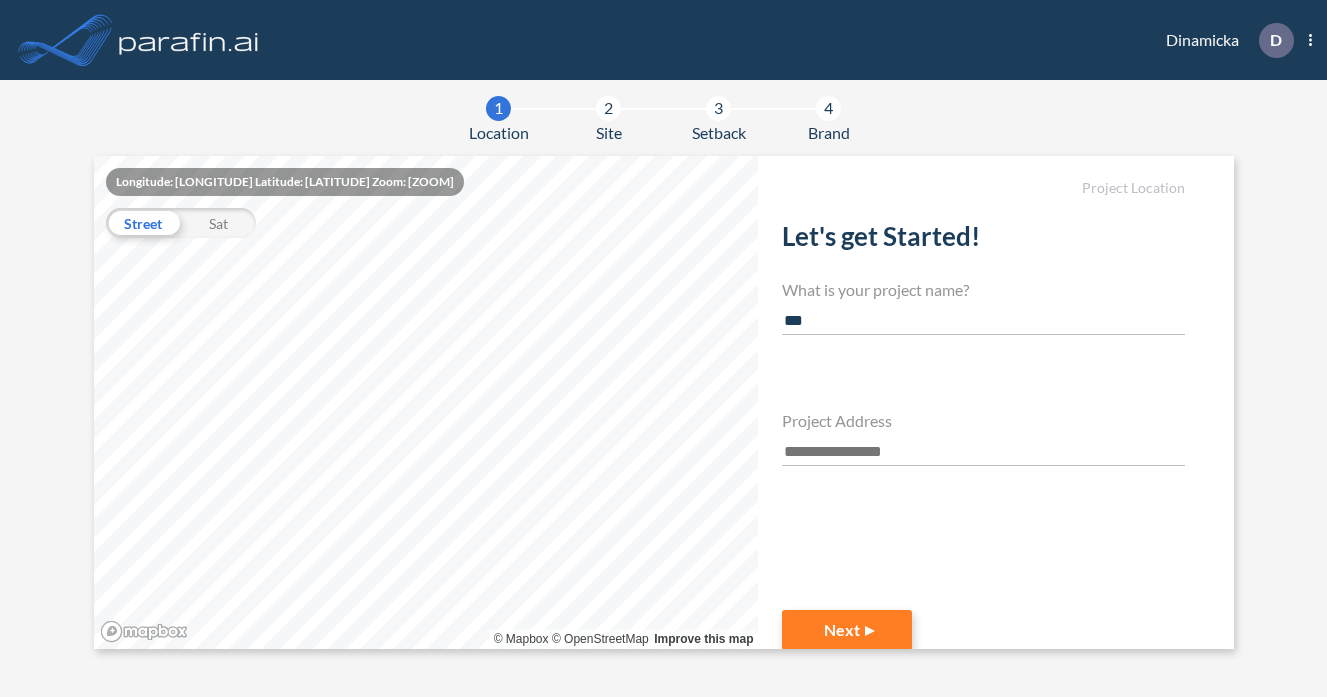 type on "***" 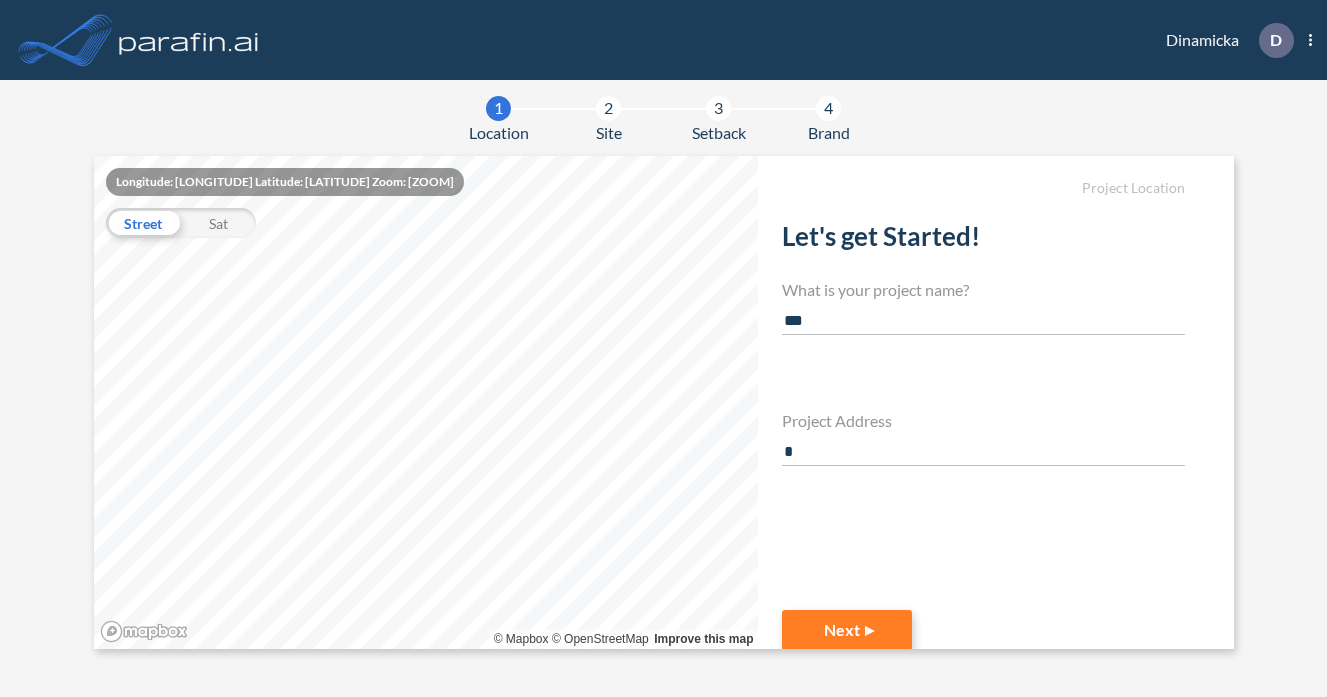click on "*" at bounding box center [983, 452] 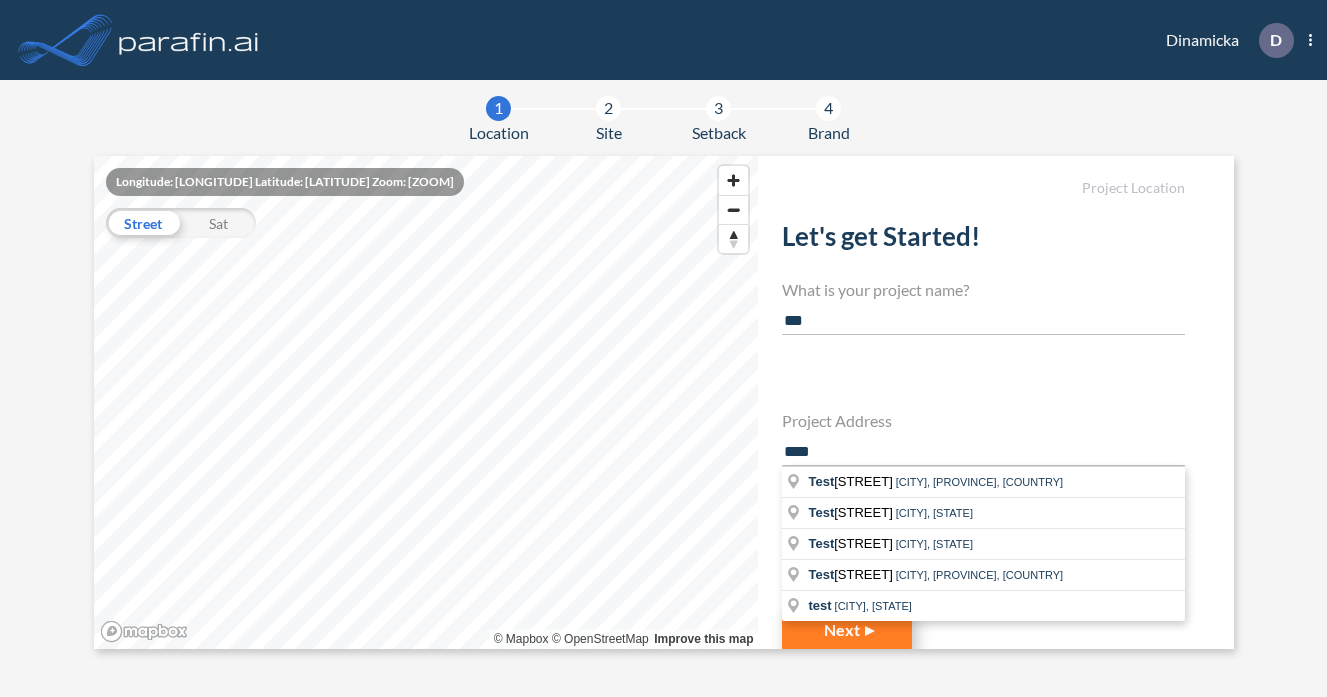 type on "****" 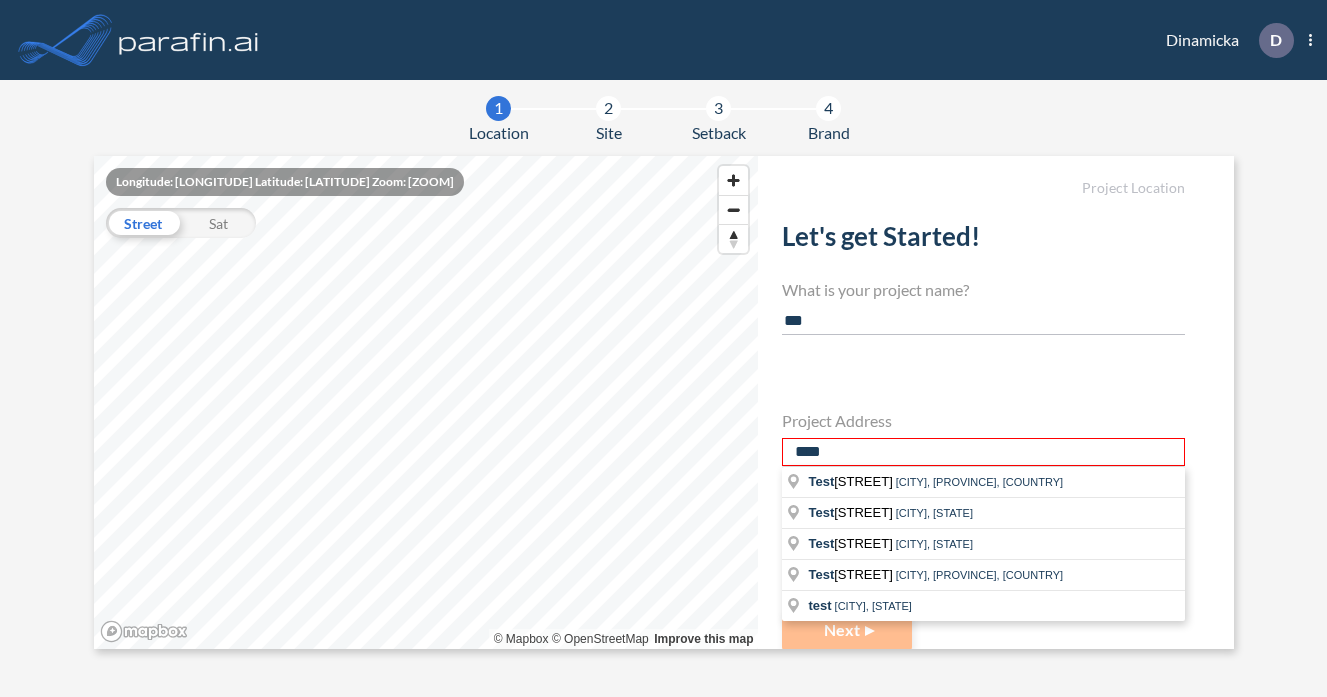 click on "****" at bounding box center (983, 452) 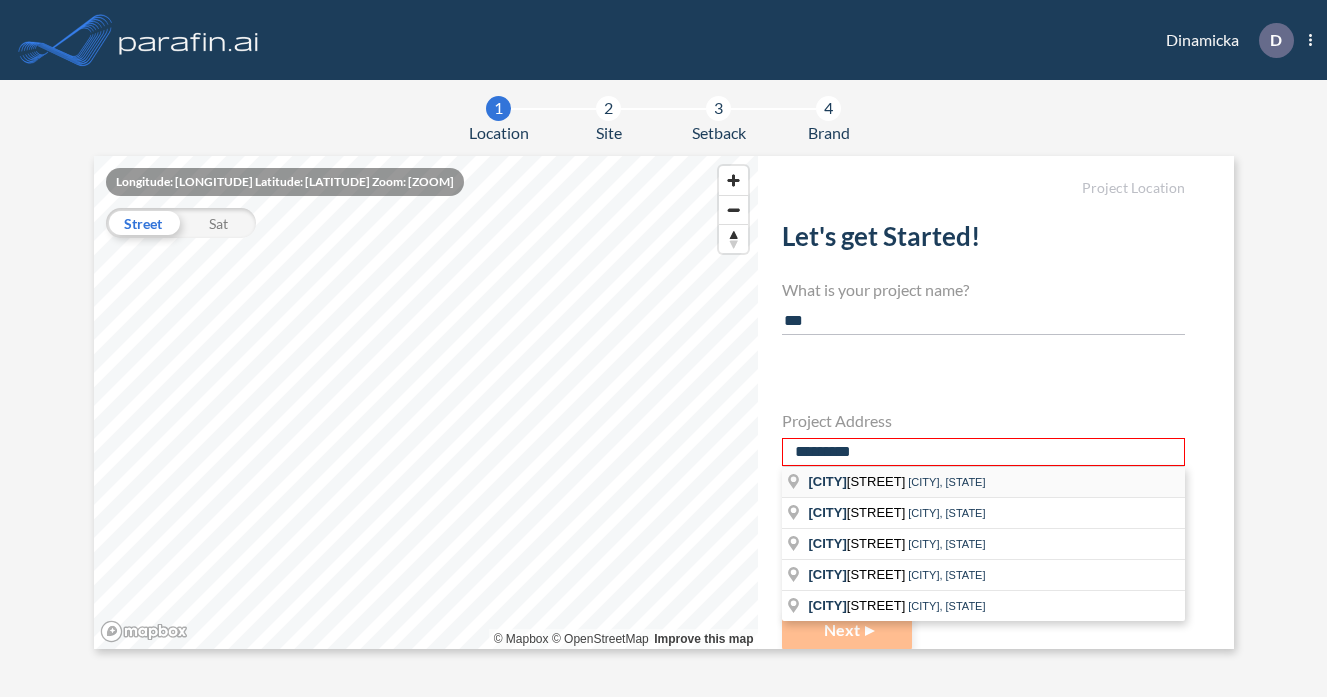 click on "[CITY] [STREET]" at bounding box center [858, 481] 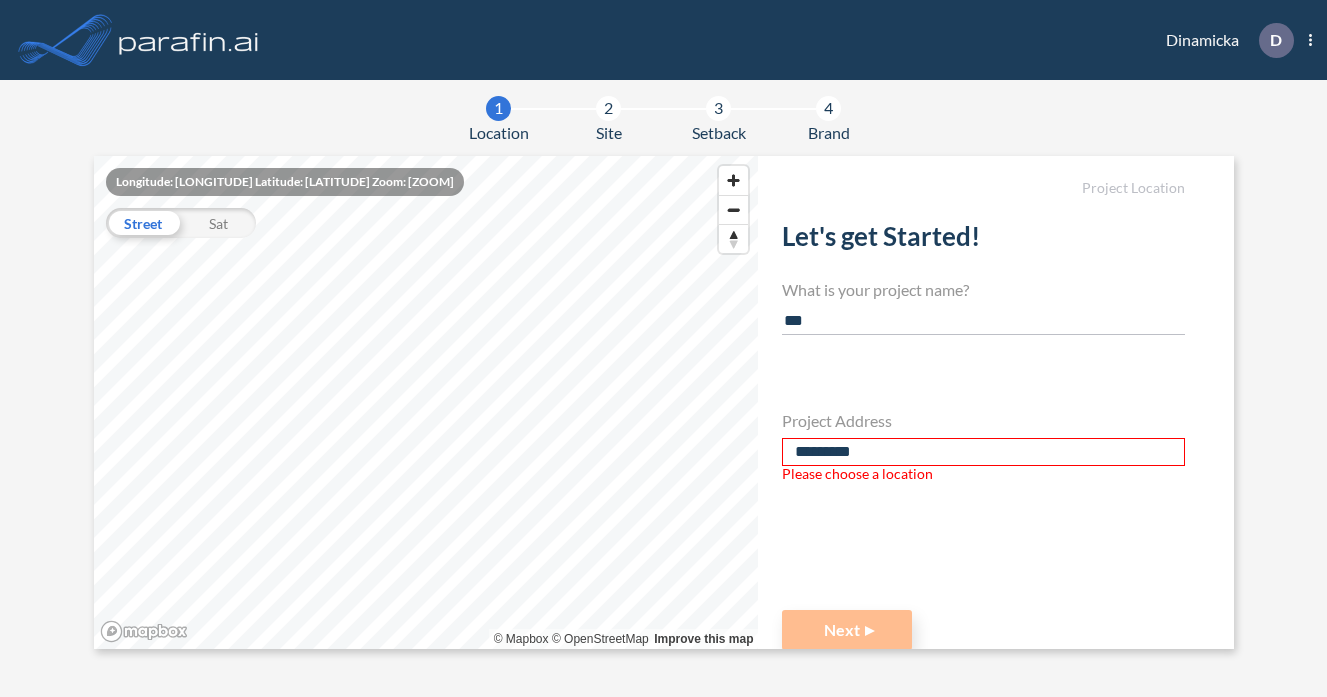 type on "**********" 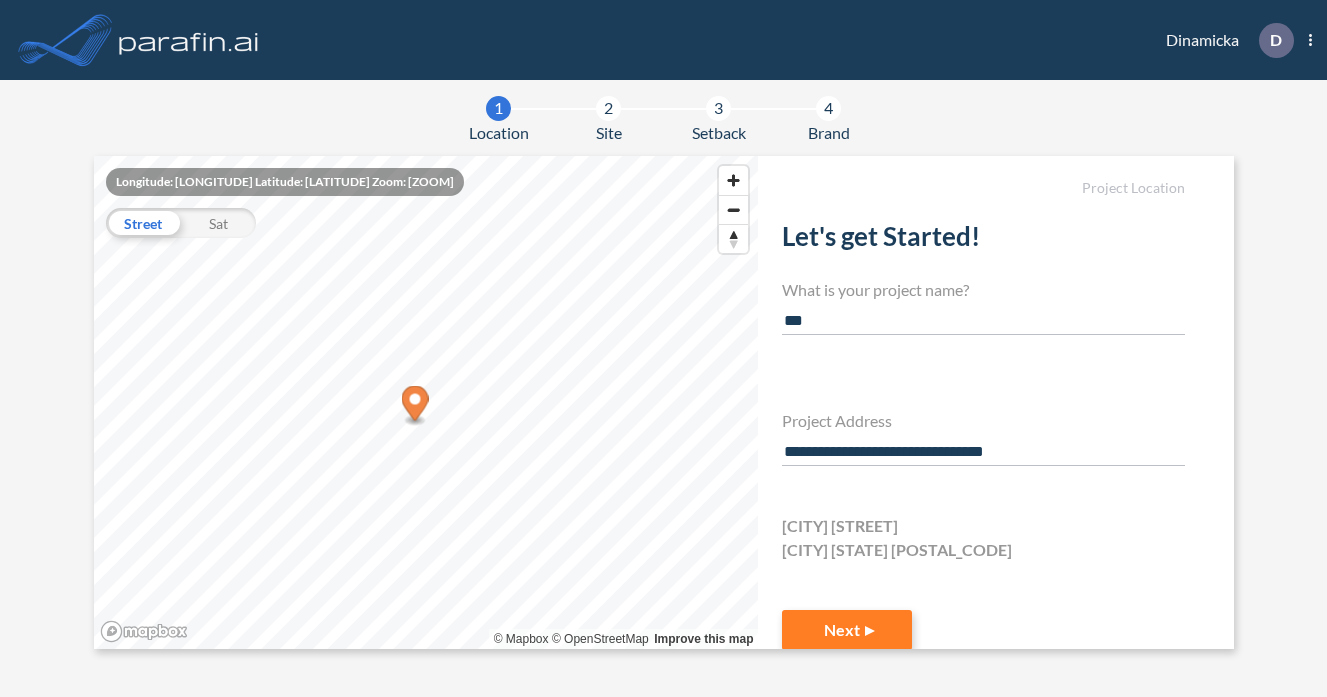click on "**********" at bounding box center [983, 438] 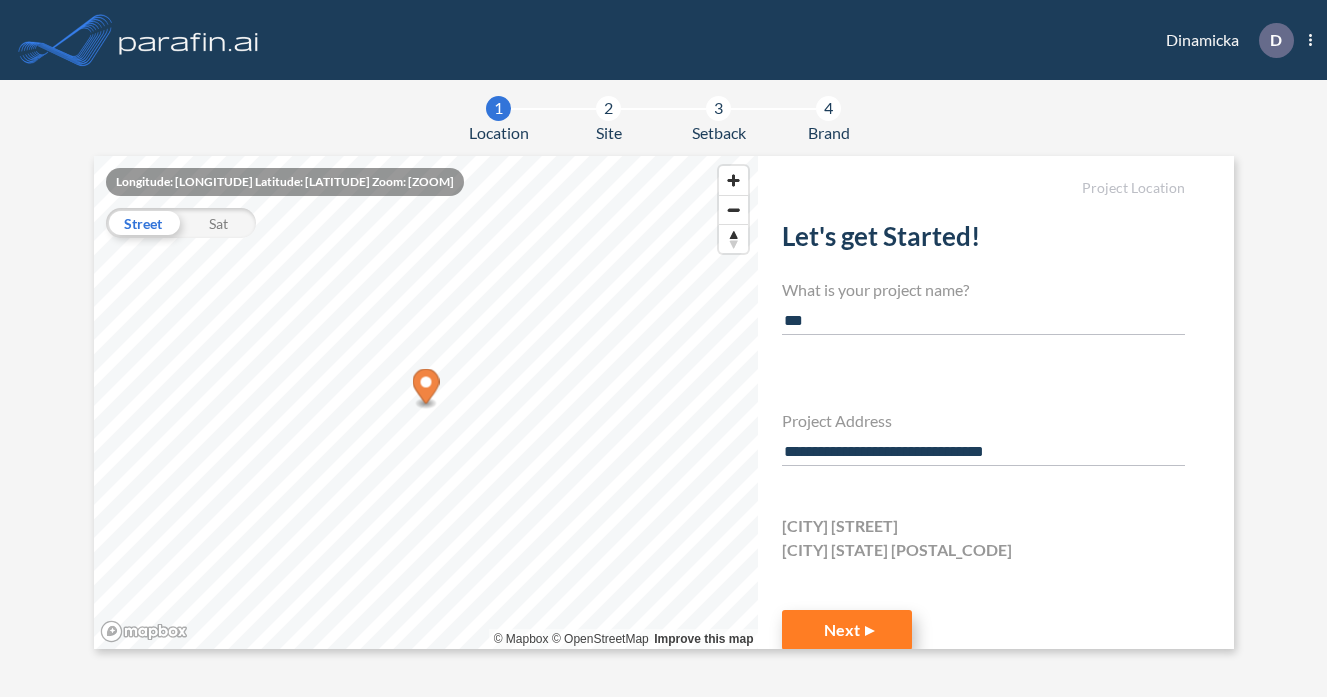 click on "Next" at bounding box center [847, 630] 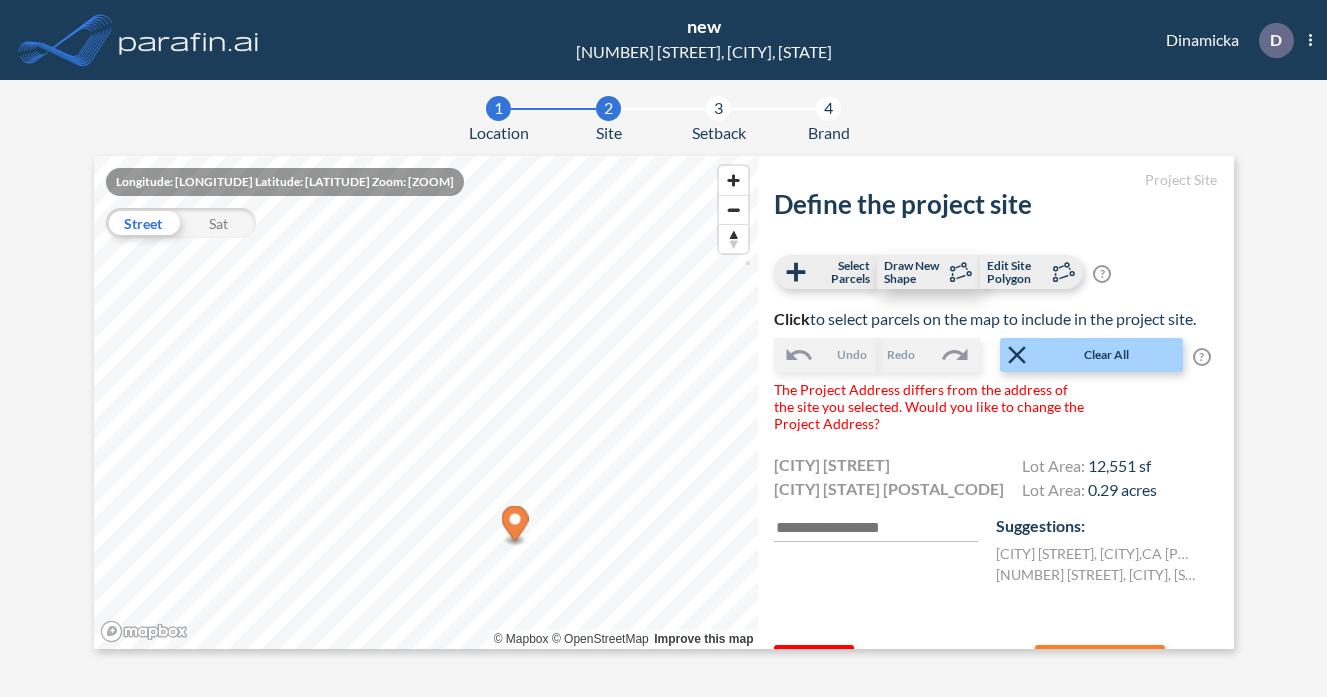 click on "Draw New Shape" at bounding box center (913, 272) 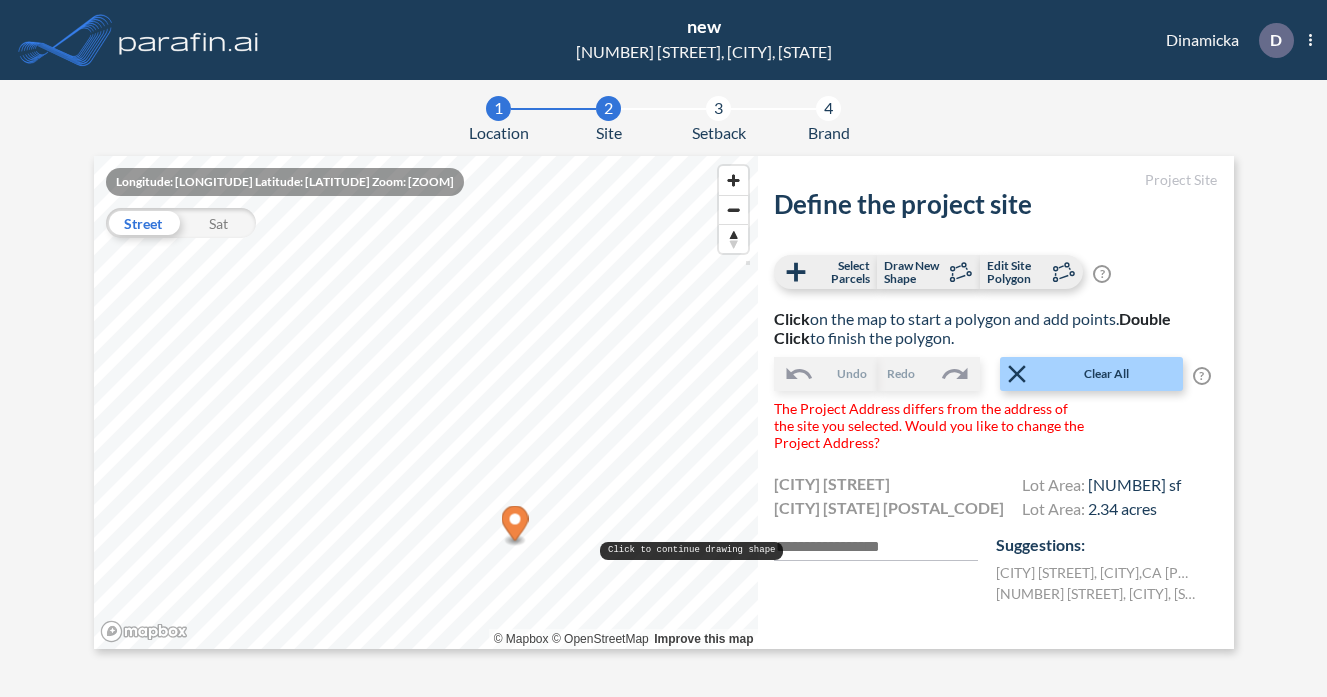 click on "Click to continue drawing shape" at bounding box center (691, 551) 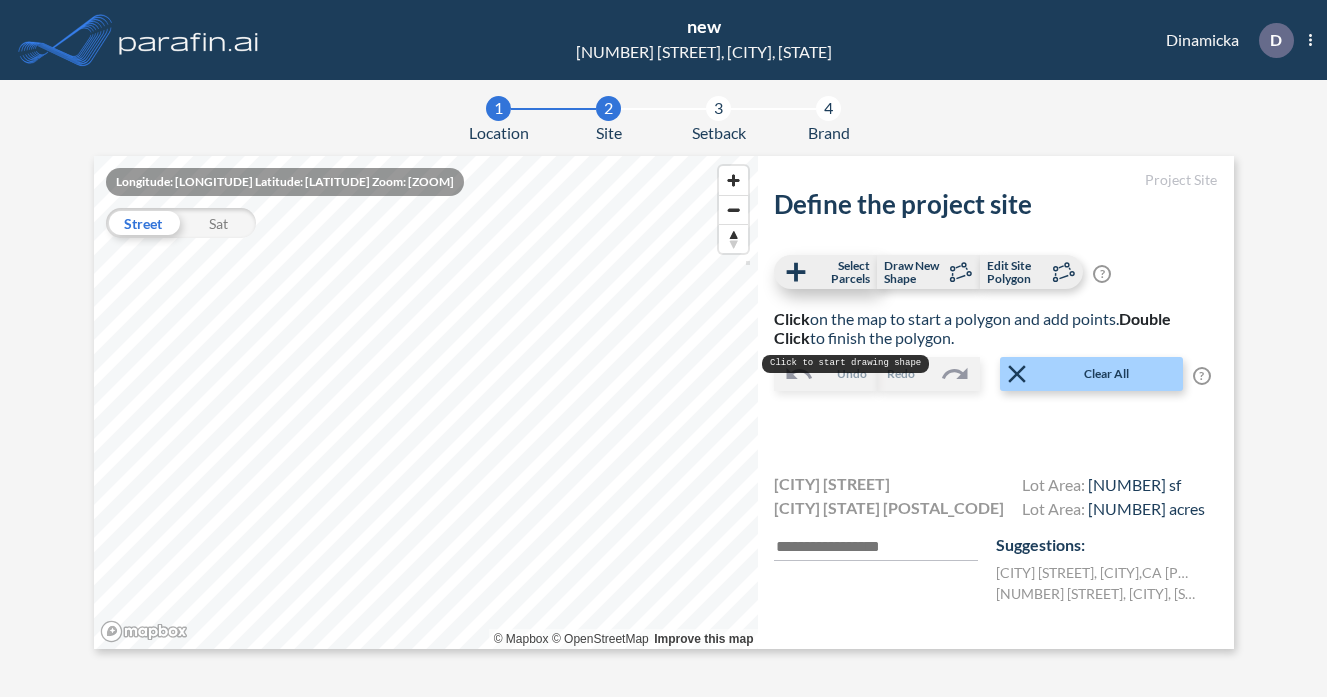 click on "Select Parcels" at bounding box center [840, 272] 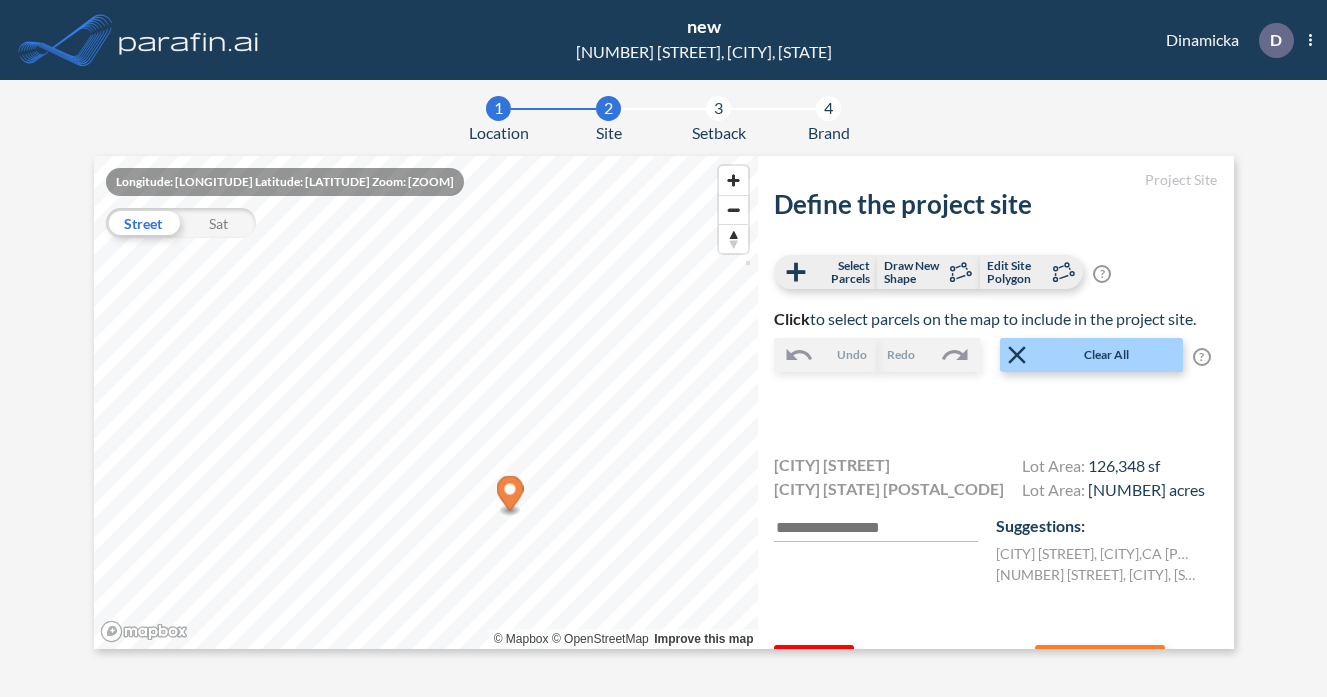 scroll, scrollTop: 63, scrollLeft: 0, axis: vertical 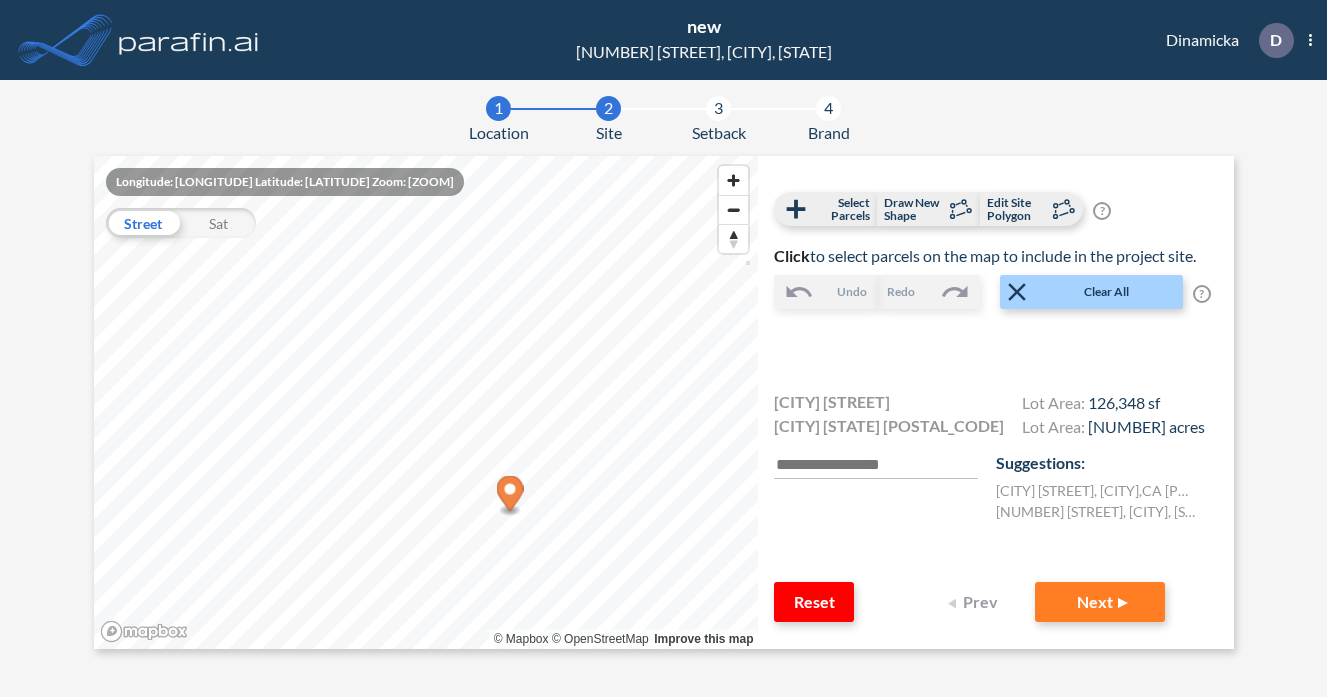 click on "Cupertino Rd Cupertino CA 95014 Lot Area:   126,348   sf Lot Area:   2.9   acres Suggestions:   Cupertino Rd ,   Cupertino ,  CA   95014 ,   US 10123 Hillcrest Rd, Cupertino, CA 95014, USA" at bounding box center (995, 357) 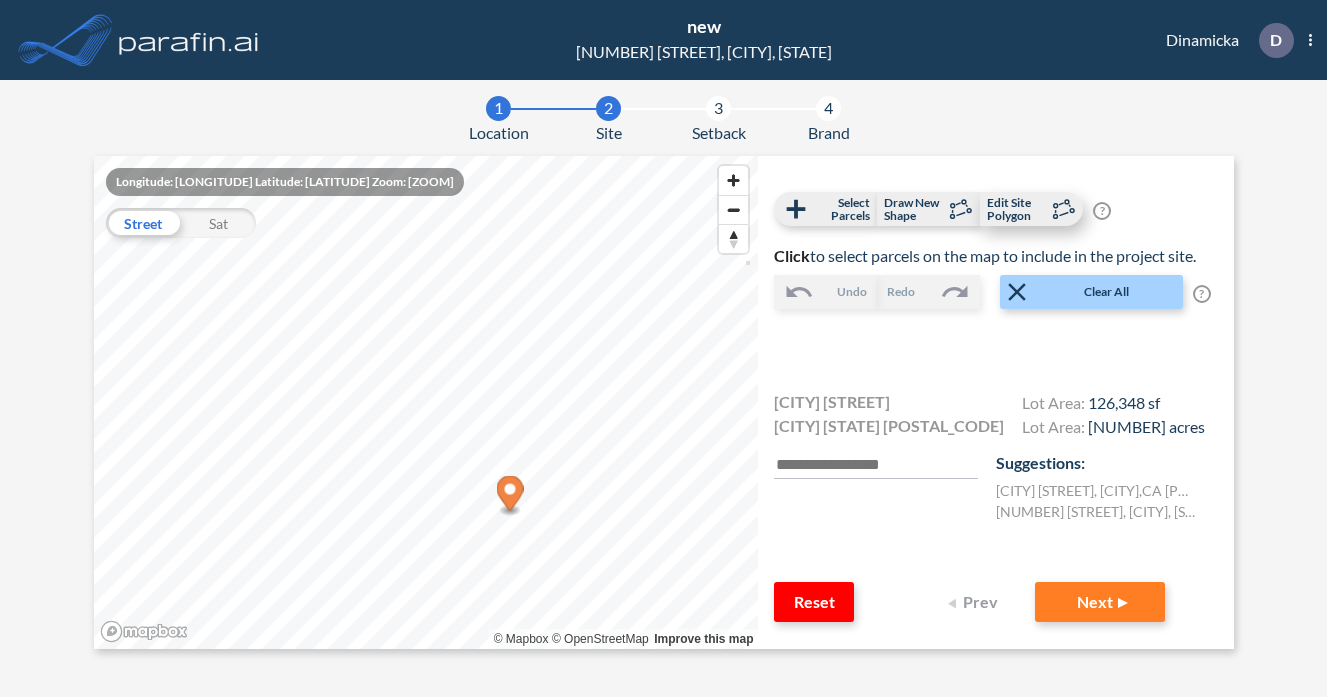 click on "Edit Site Polygon" at bounding box center (1016, 209) 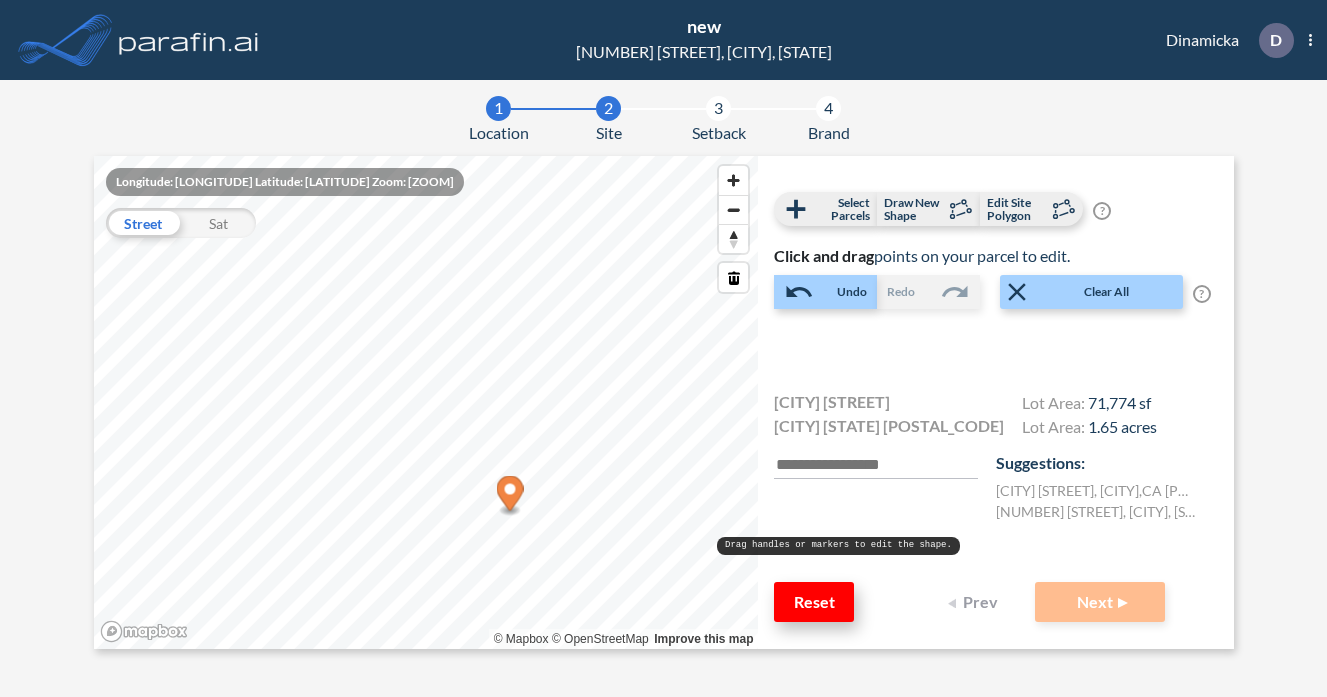 click on "Reset" at bounding box center [814, 602] 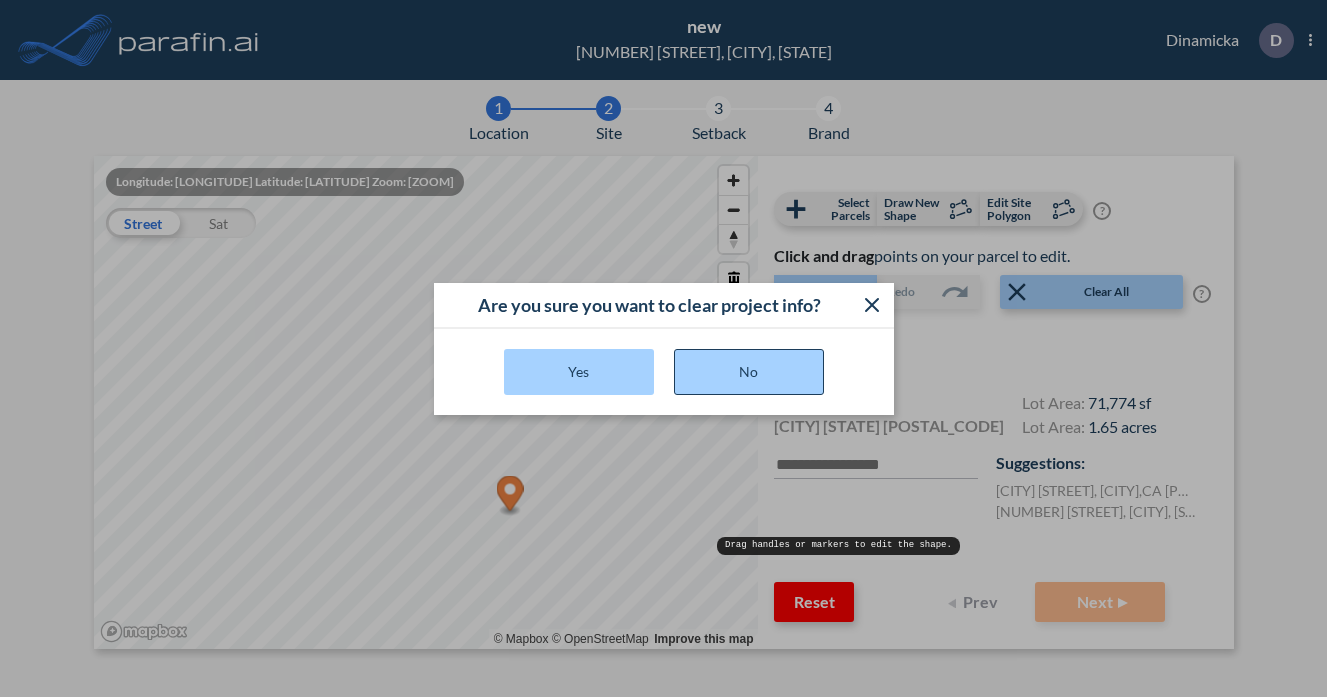 click on "No" at bounding box center (749, 372) 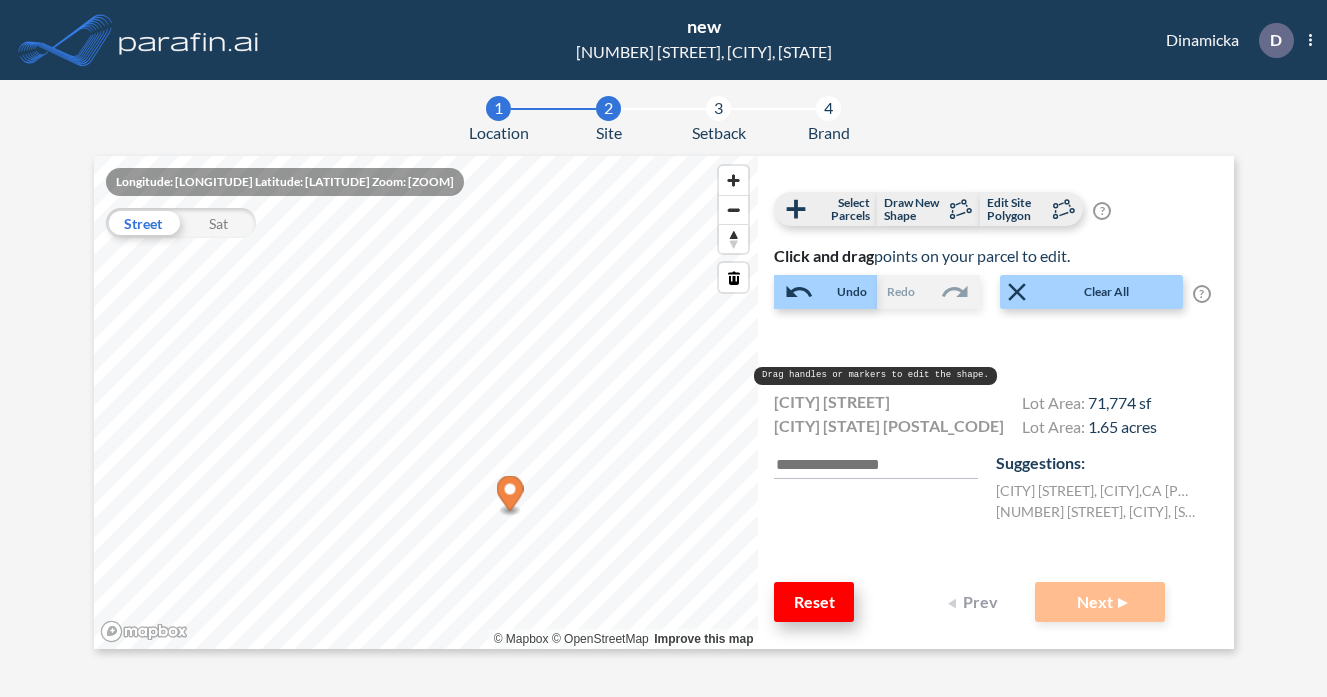 click on "Reset" at bounding box center [814, 602] 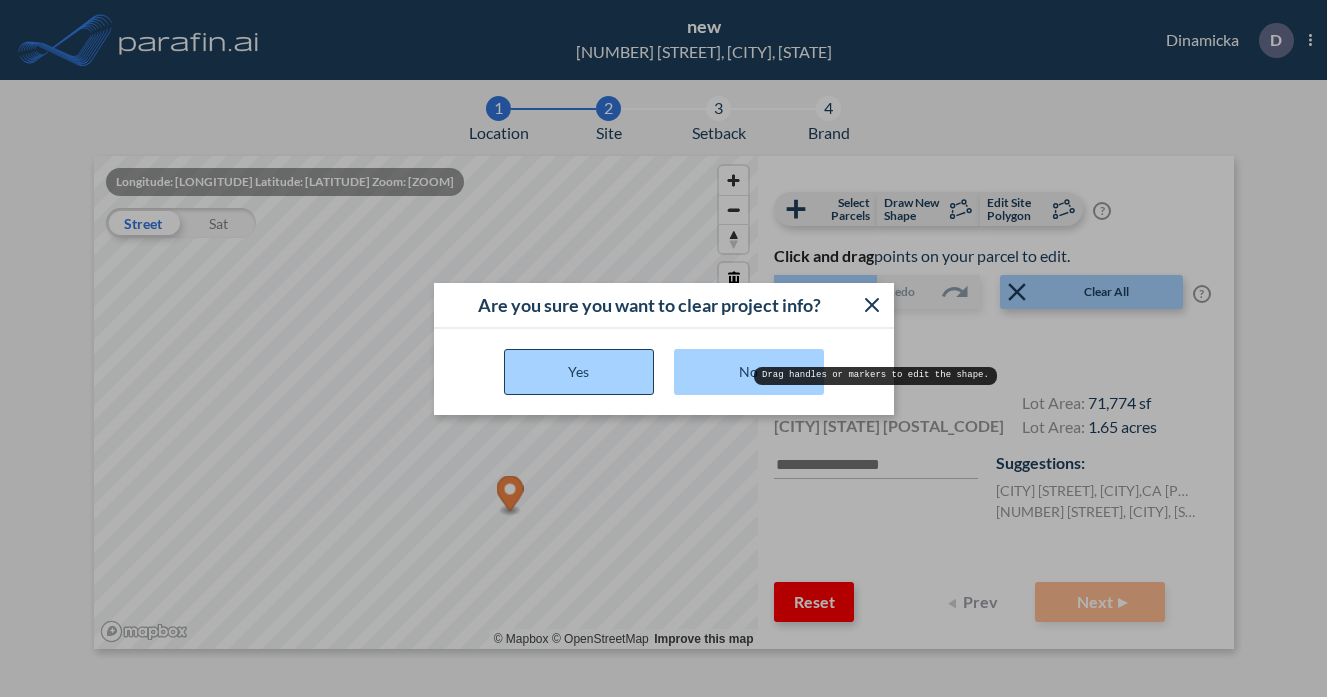 click on "Yes" at bounding box center [579, 372] 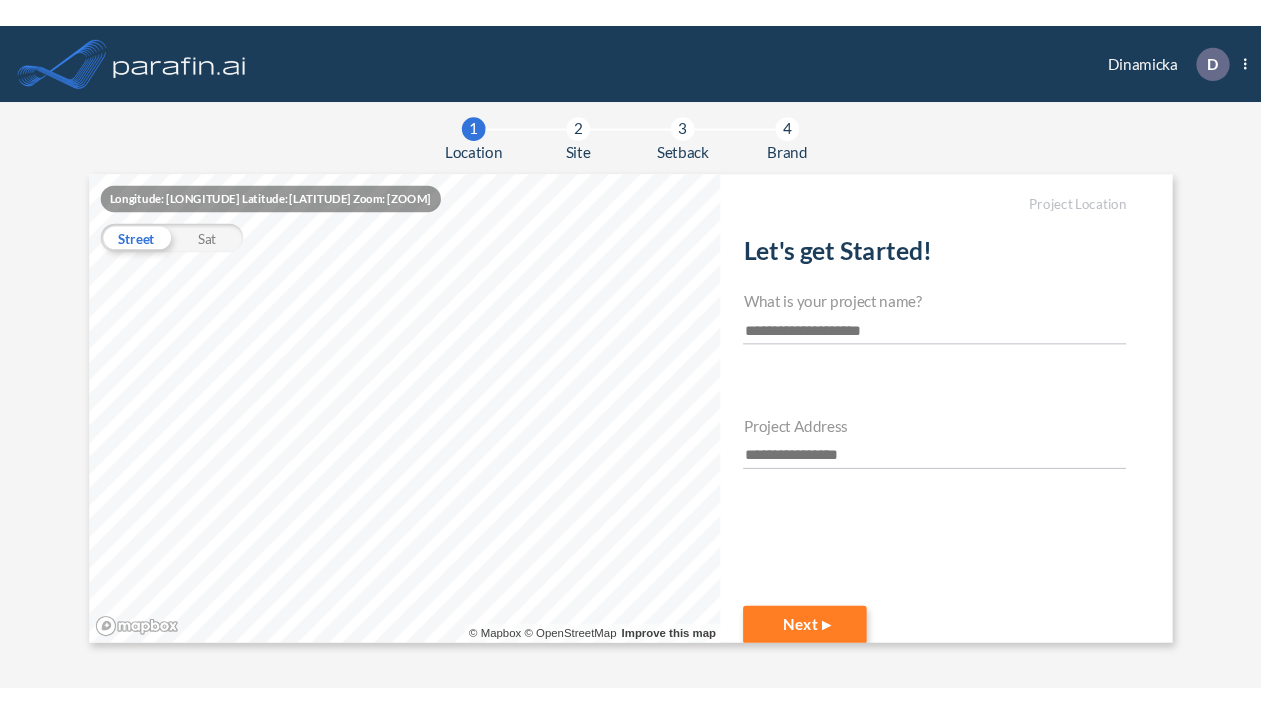 scroll, scrollTop: 0, scrollLeft: 0, axis: both 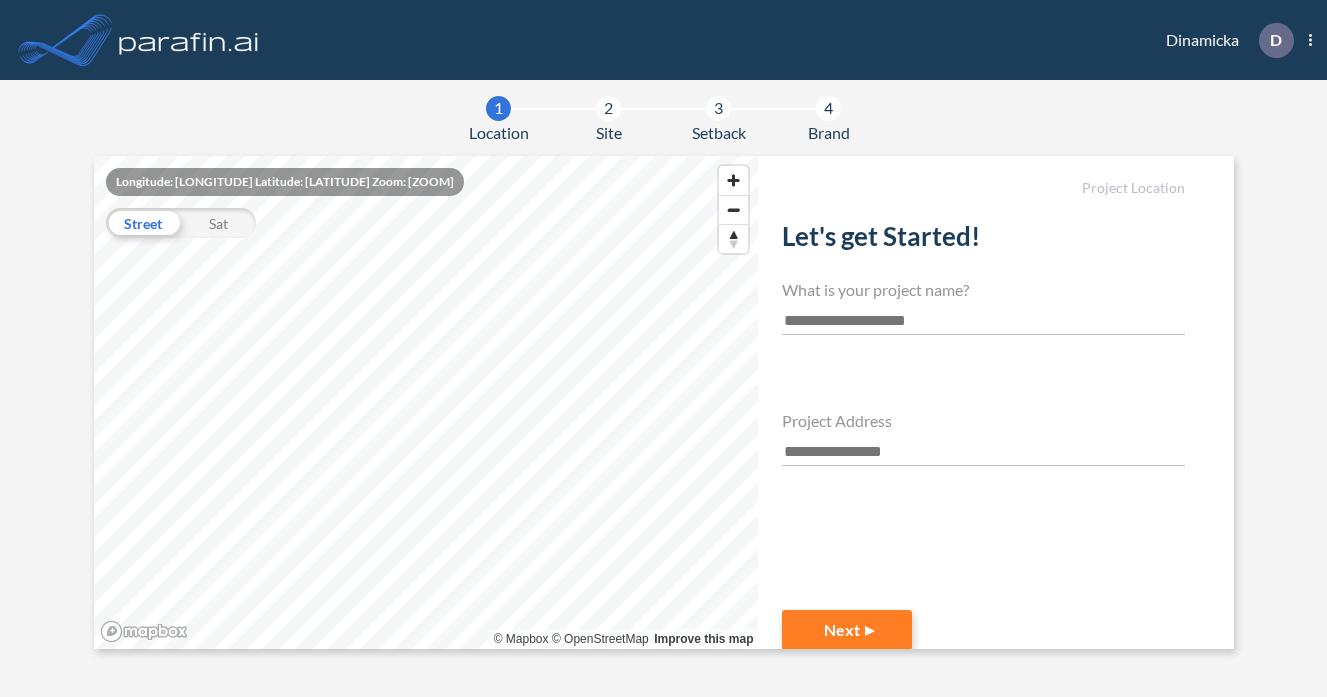 click at bounding box center (983, 321) 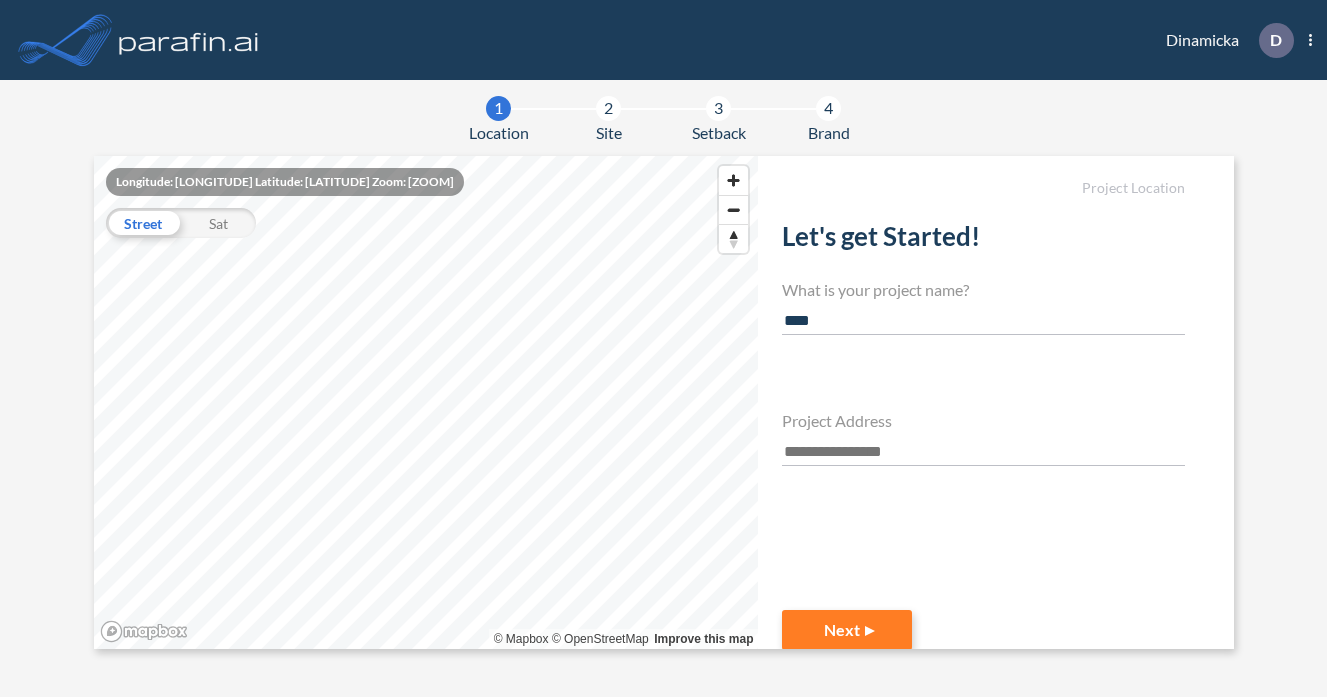 type on "****" 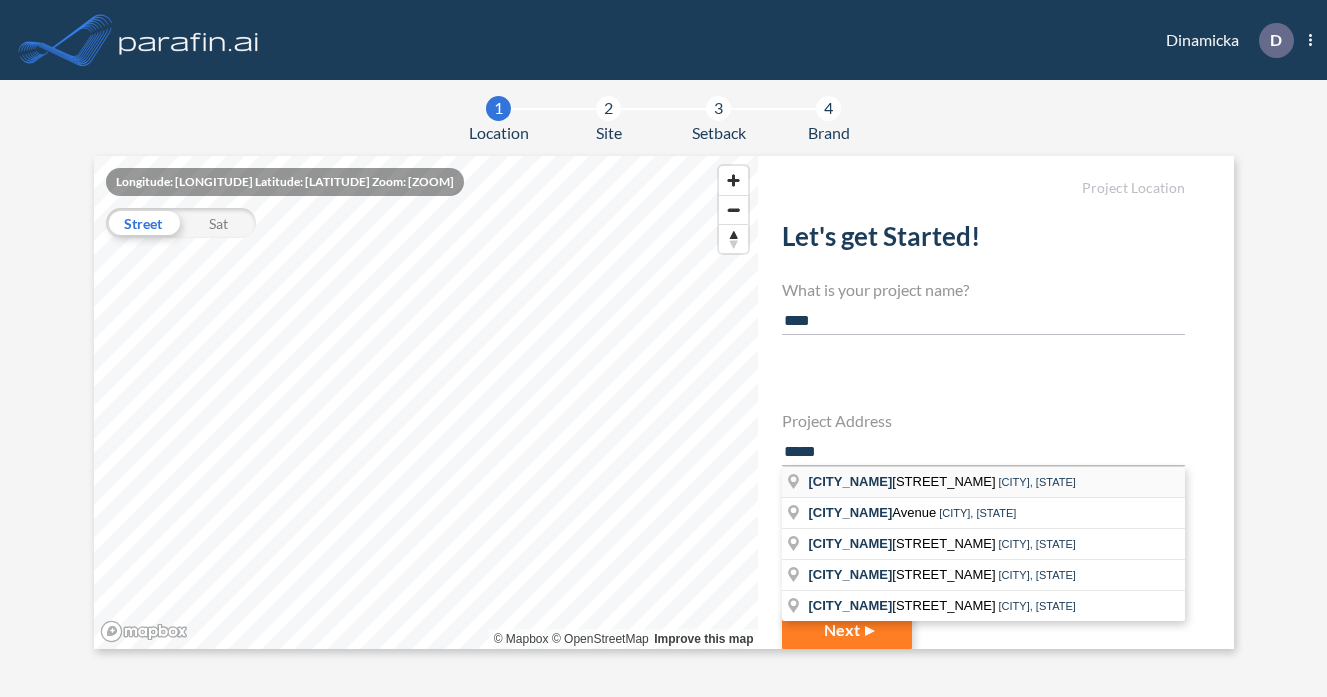 click on "[CITY_NAME] [STREET_NAME]" at bounding box center [903, 481] 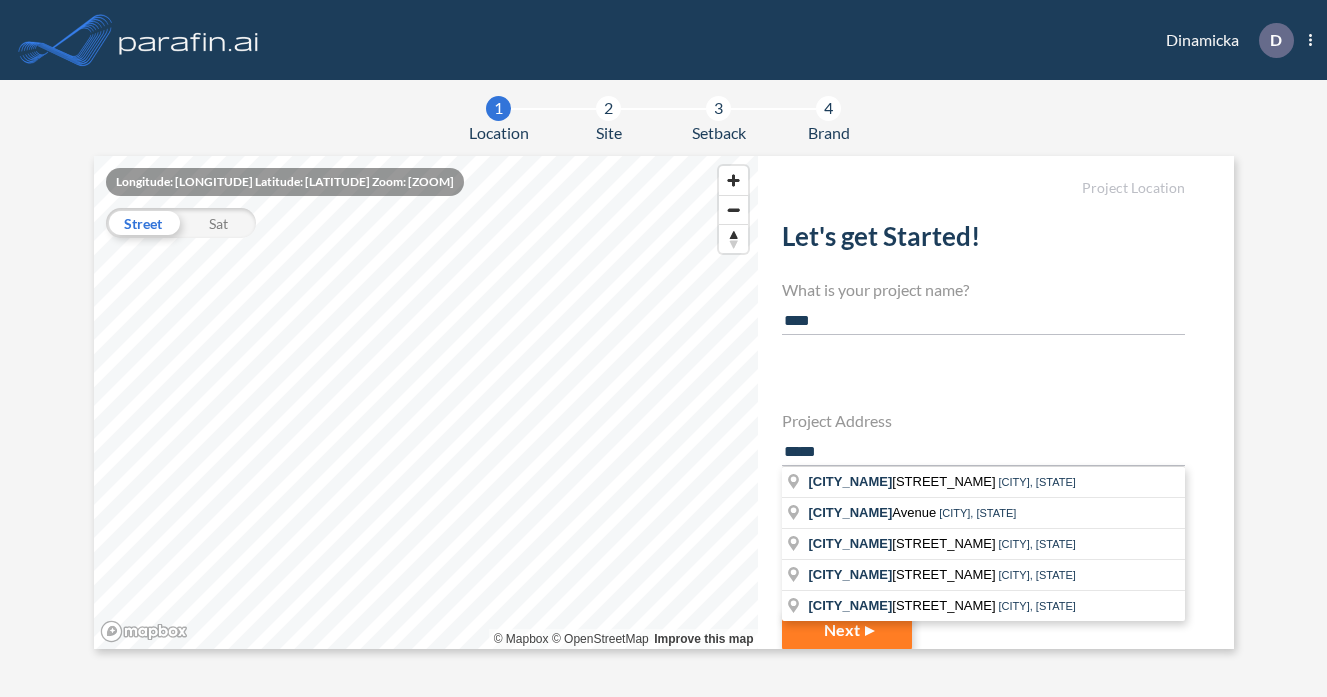 type on "**********" 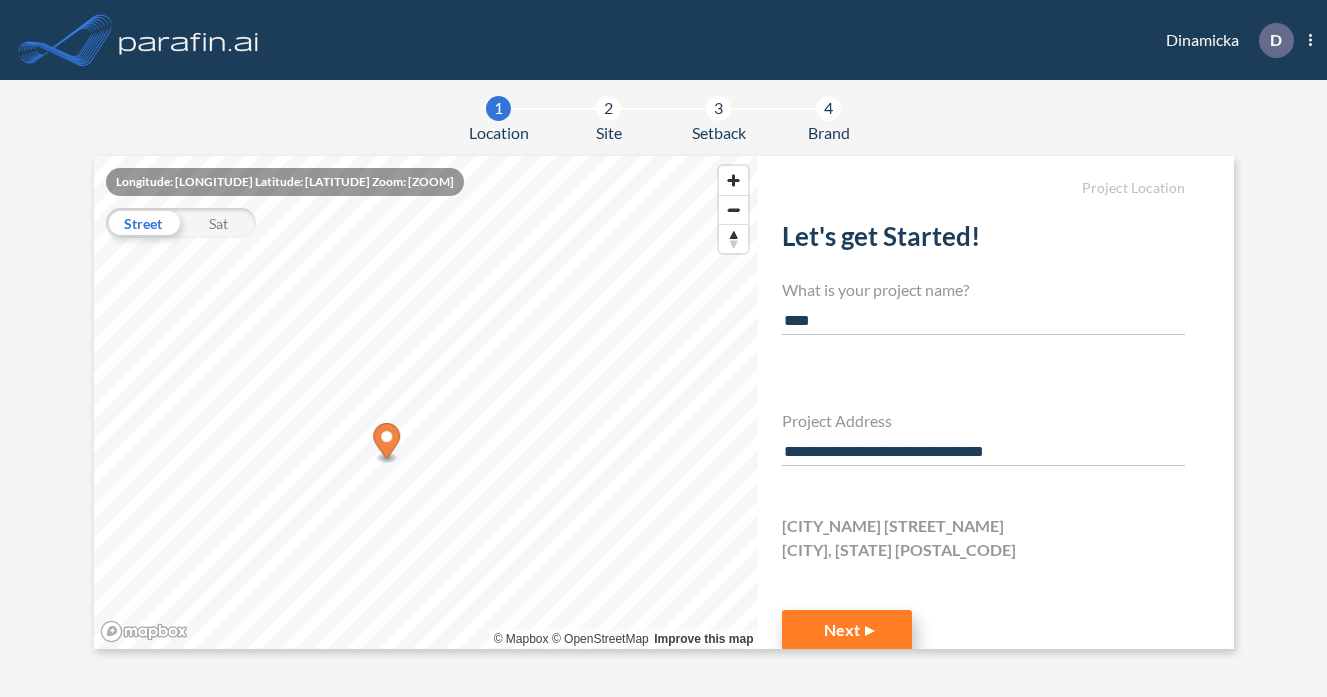 click on "Next" at bounding box center (847, 630) 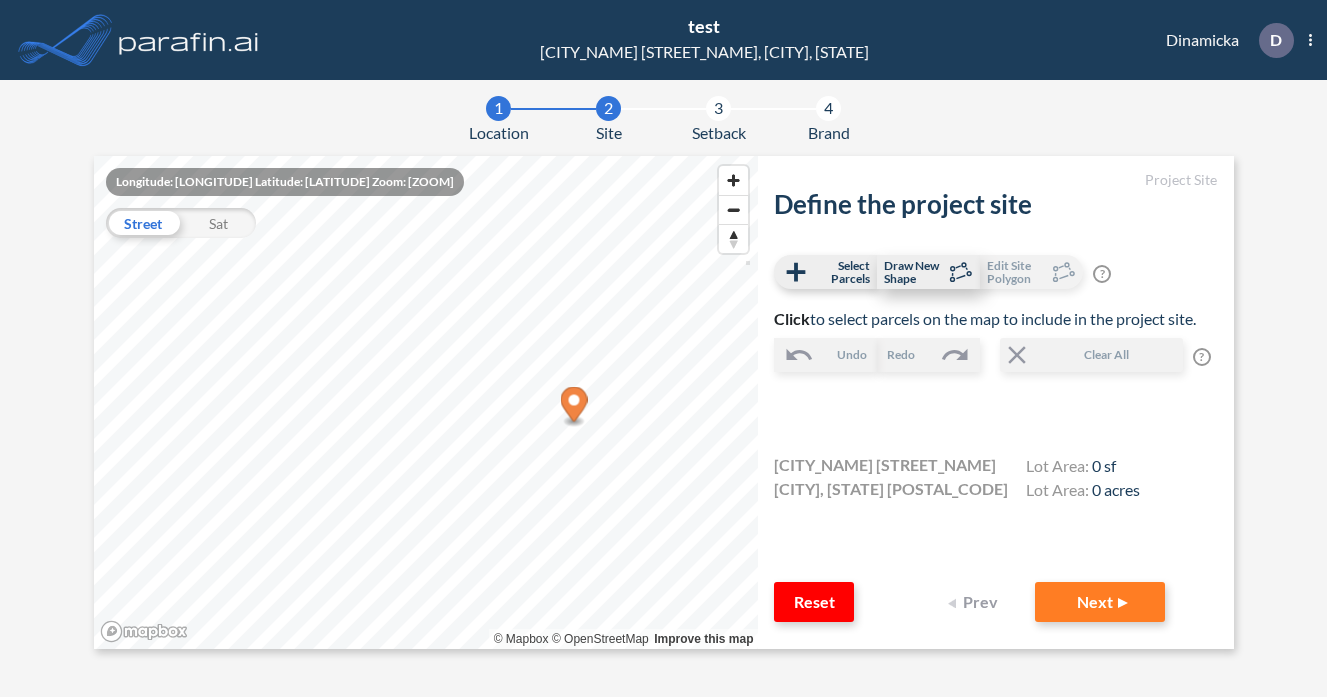click on "Draw New Shape" at bounding box center [913, 272] 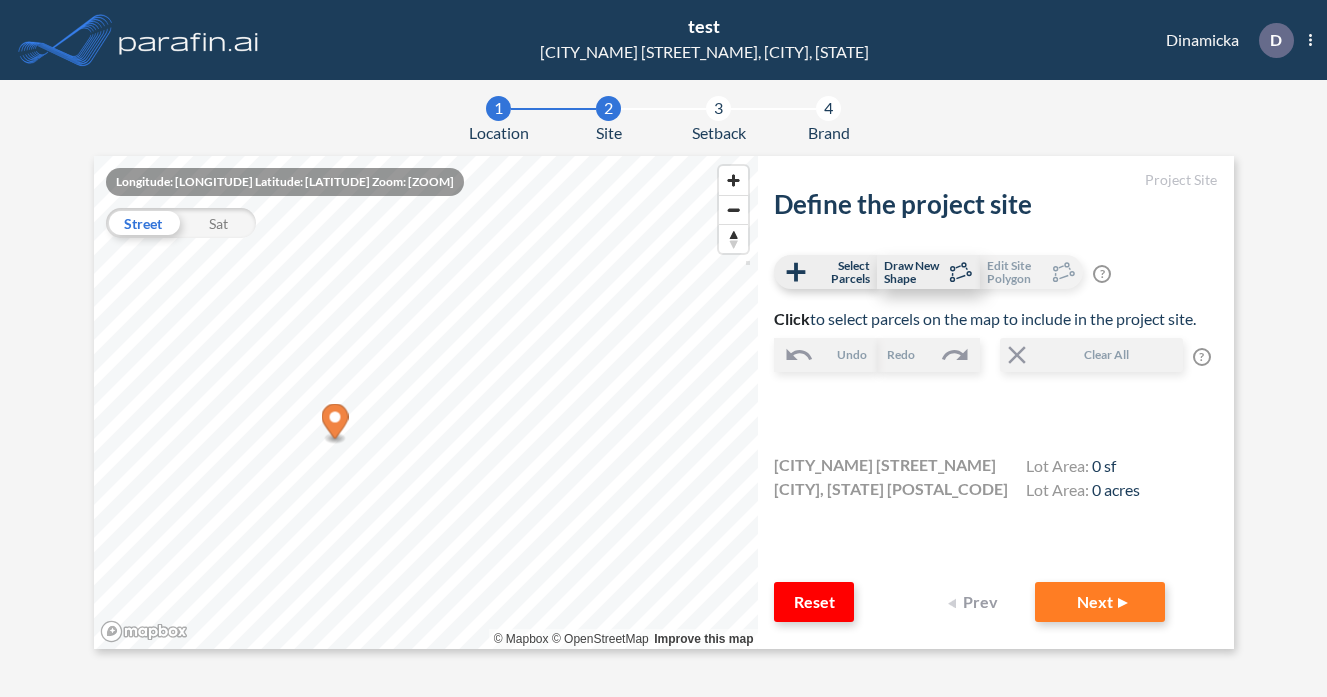 click on "Draw New Shape" at bounding box center (913, 272) 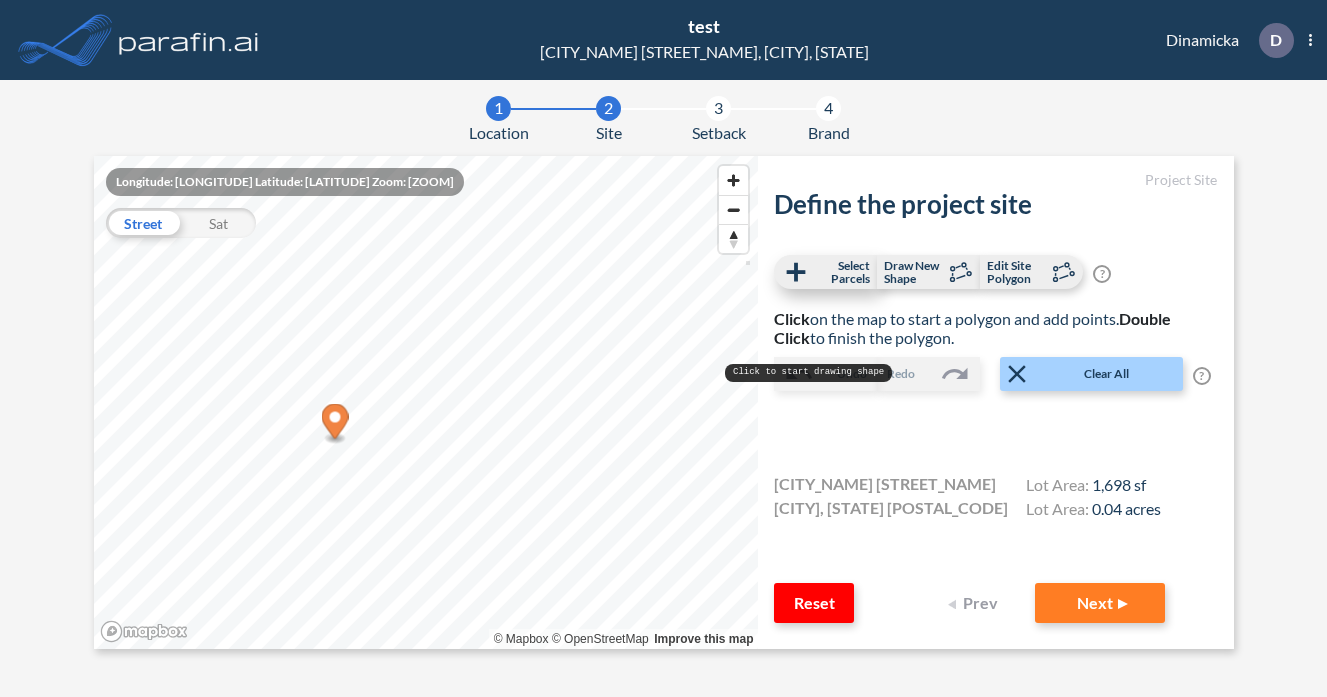 click on "Select Parcels" at bounding box center (840, 272) 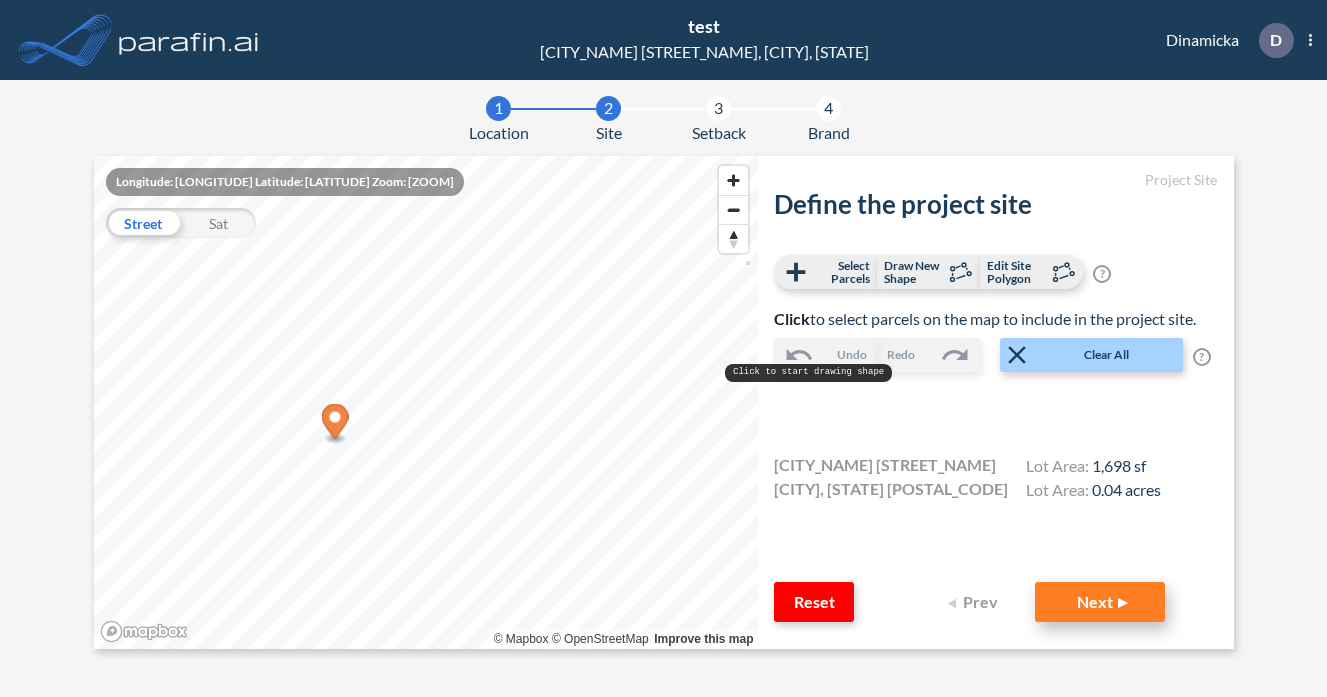 click on "Next" at bounding box center (1100, 602) 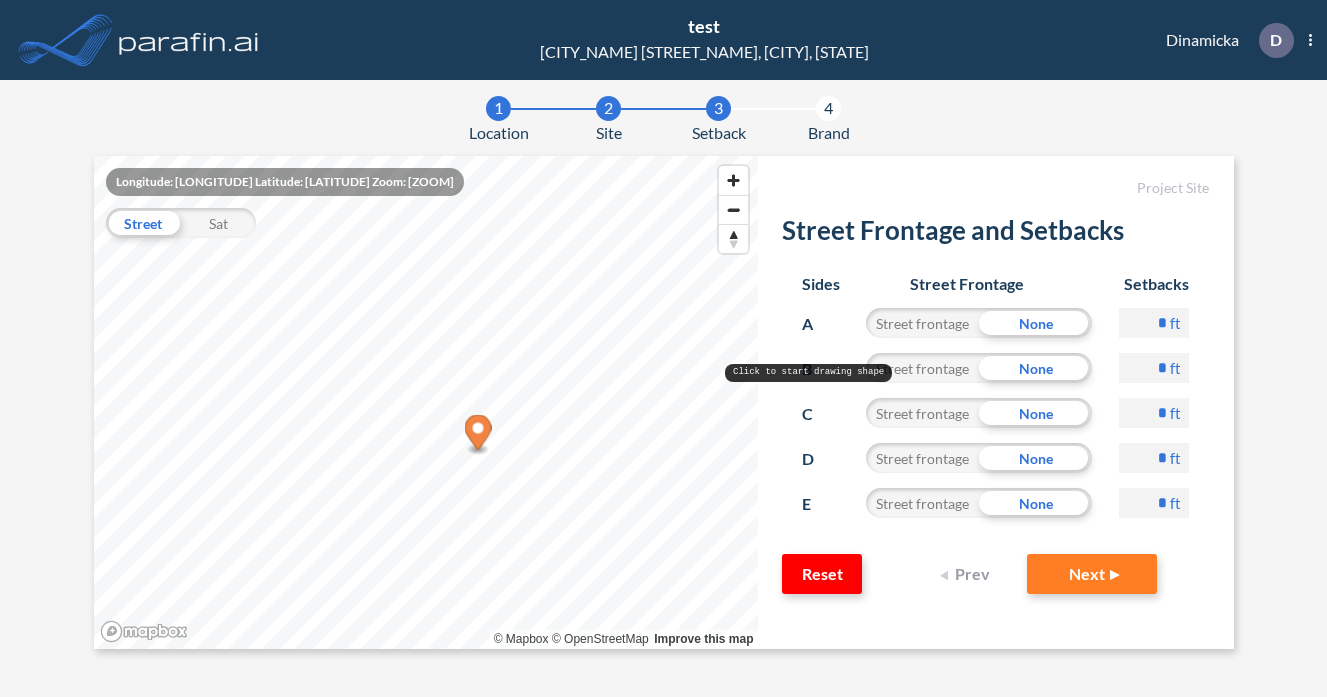 click on "*" at bounding box center [1154, 323] 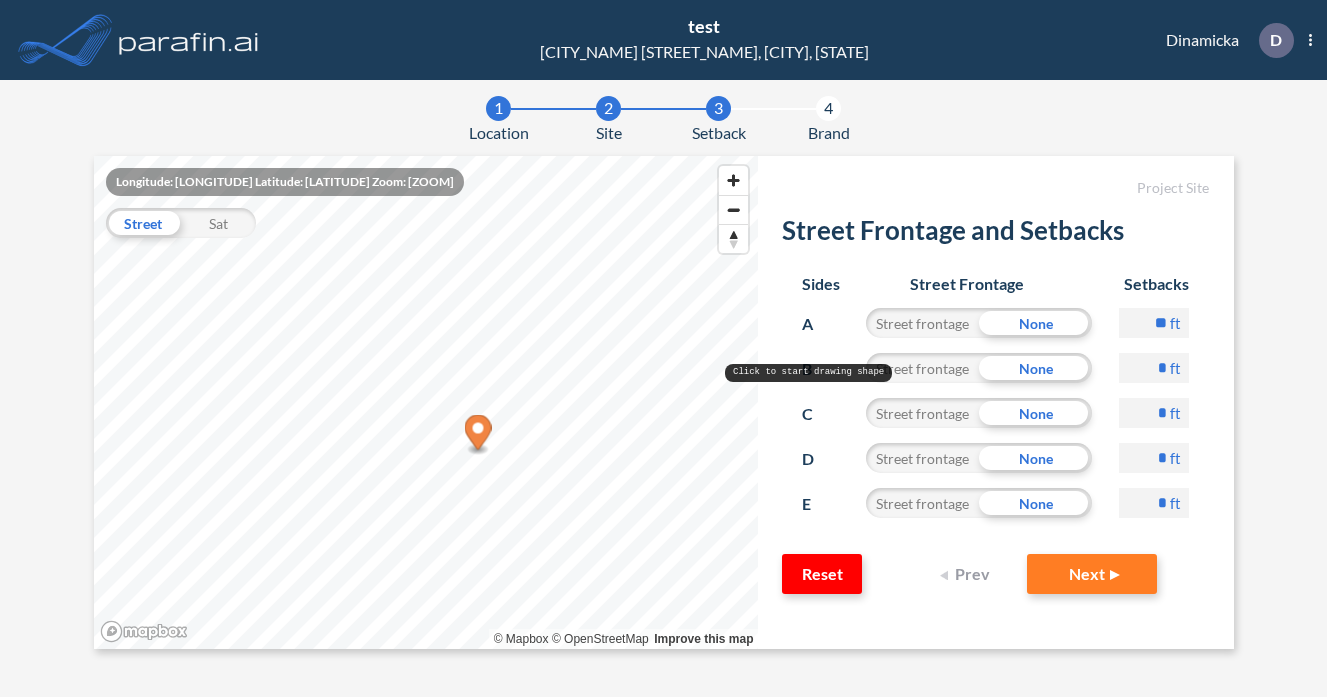 type on "**" 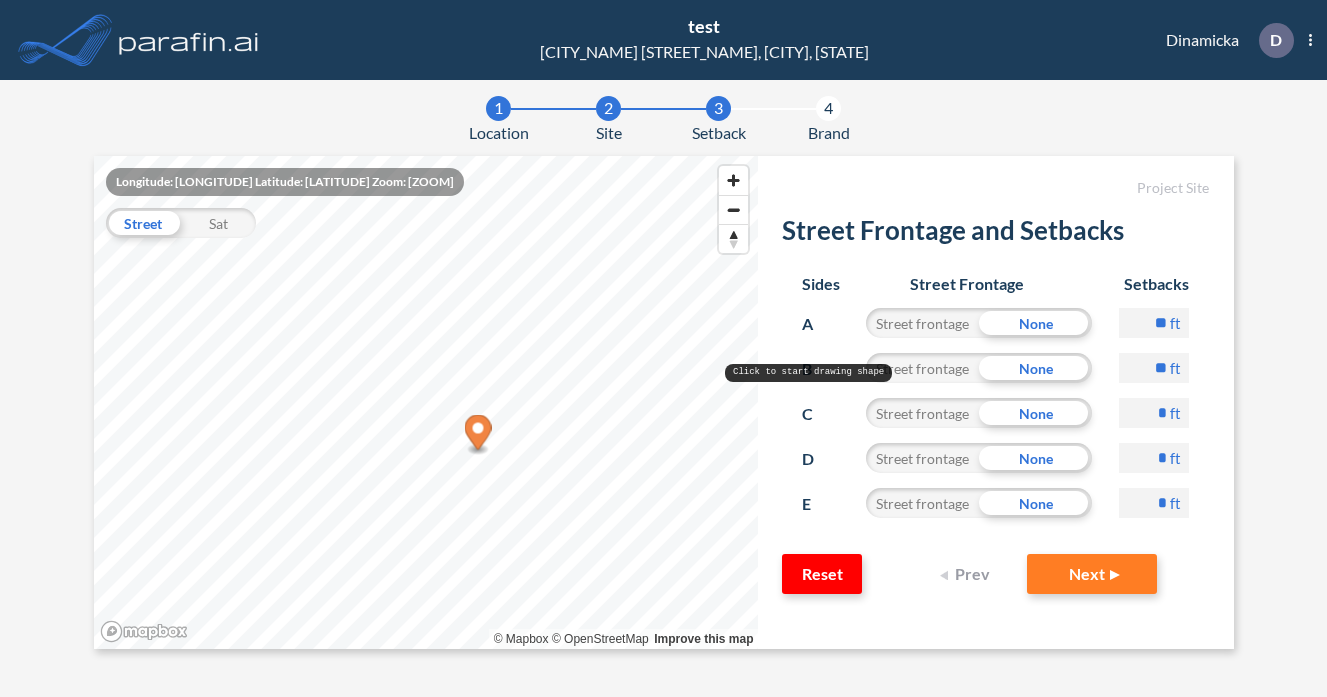 type on "**" 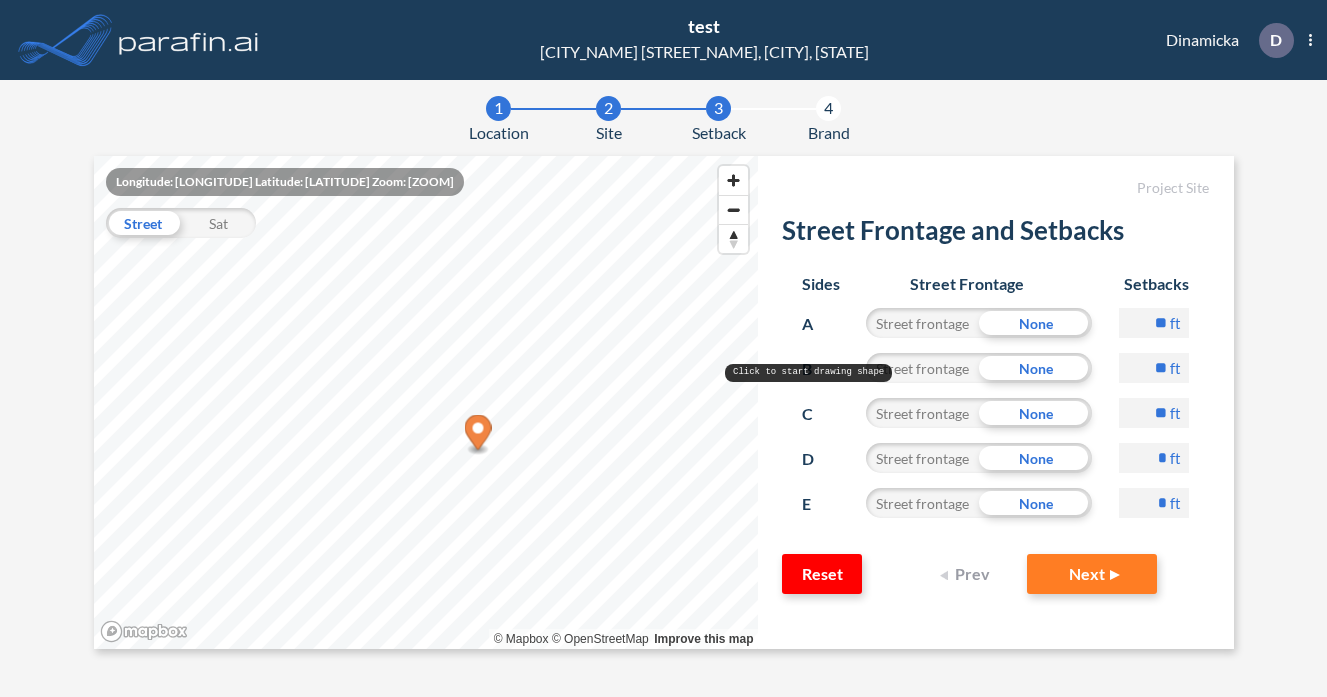 type on "**" 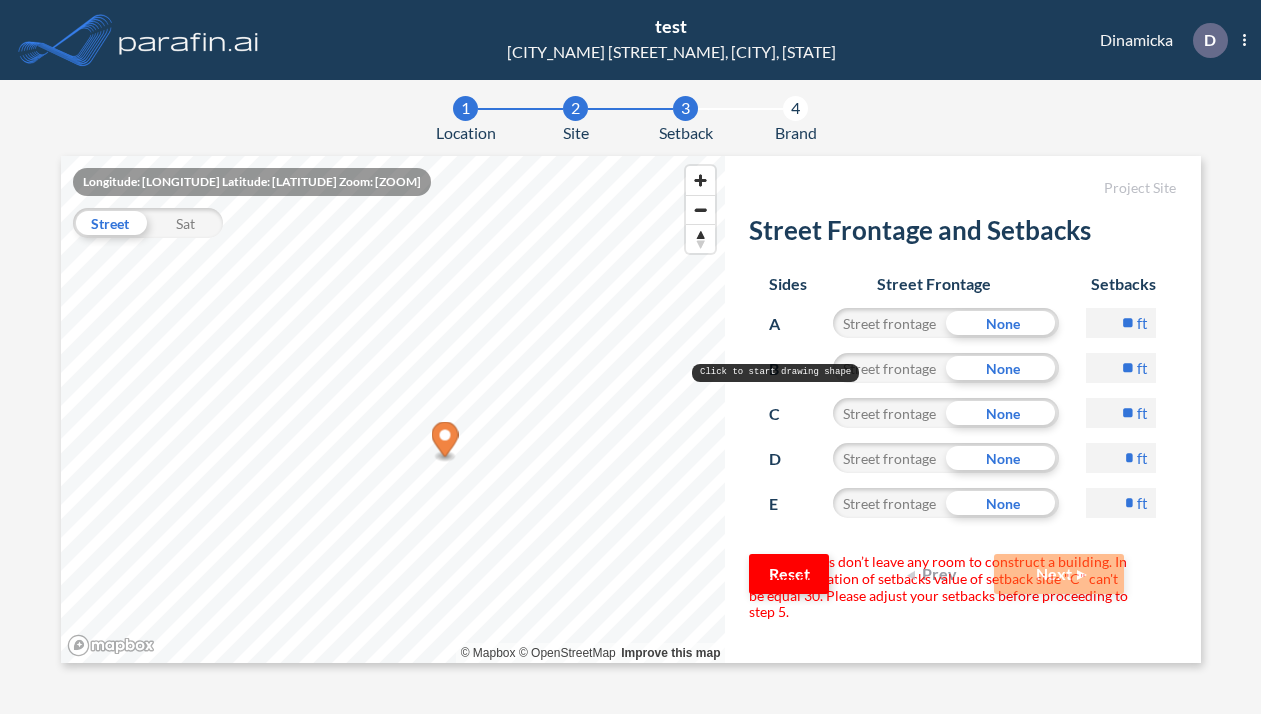 click on "Street frontage" at bounding box center [889, 413] 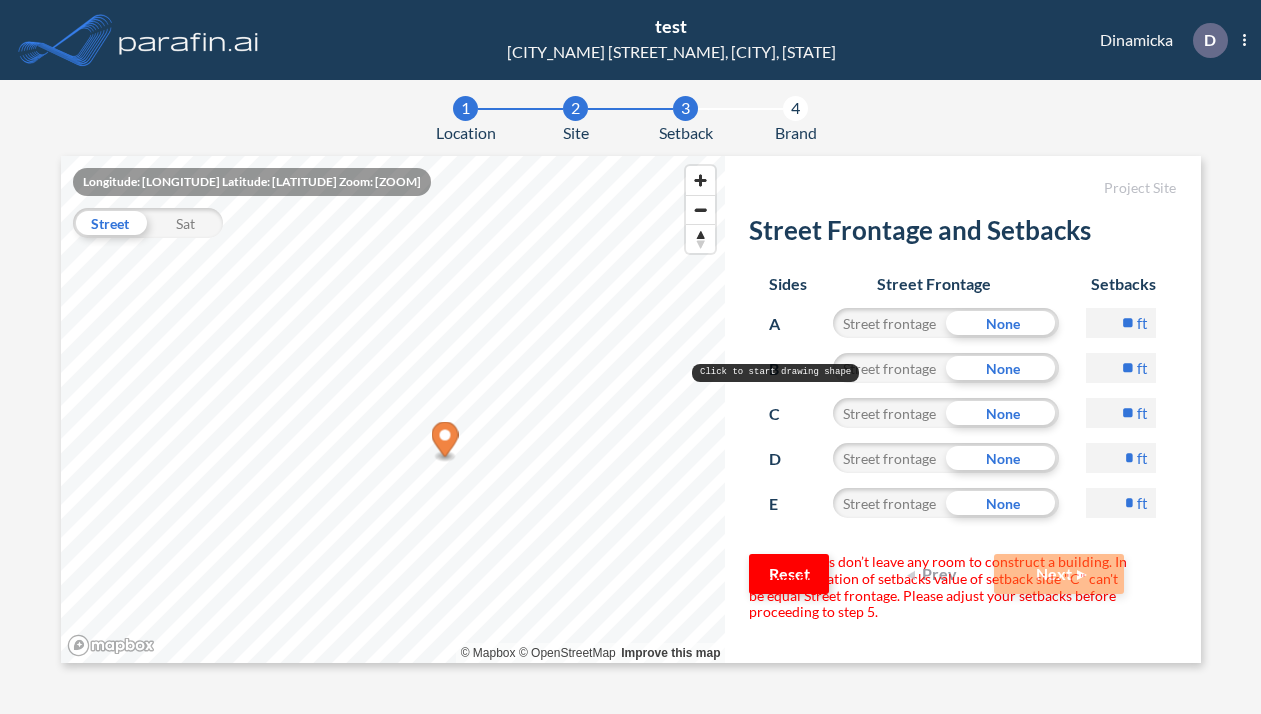 click on "Street frontage" at bounding box center (889, 368) 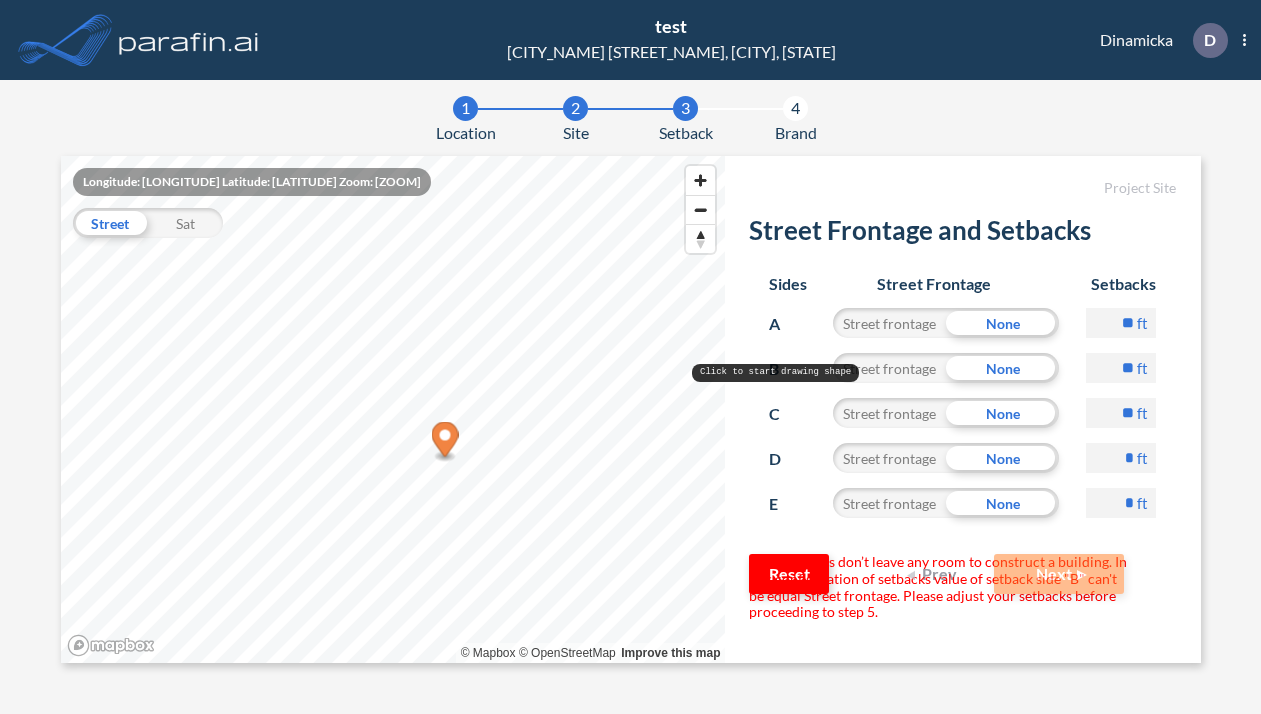 click on "Street frontage" at bounding box center [889, 368] 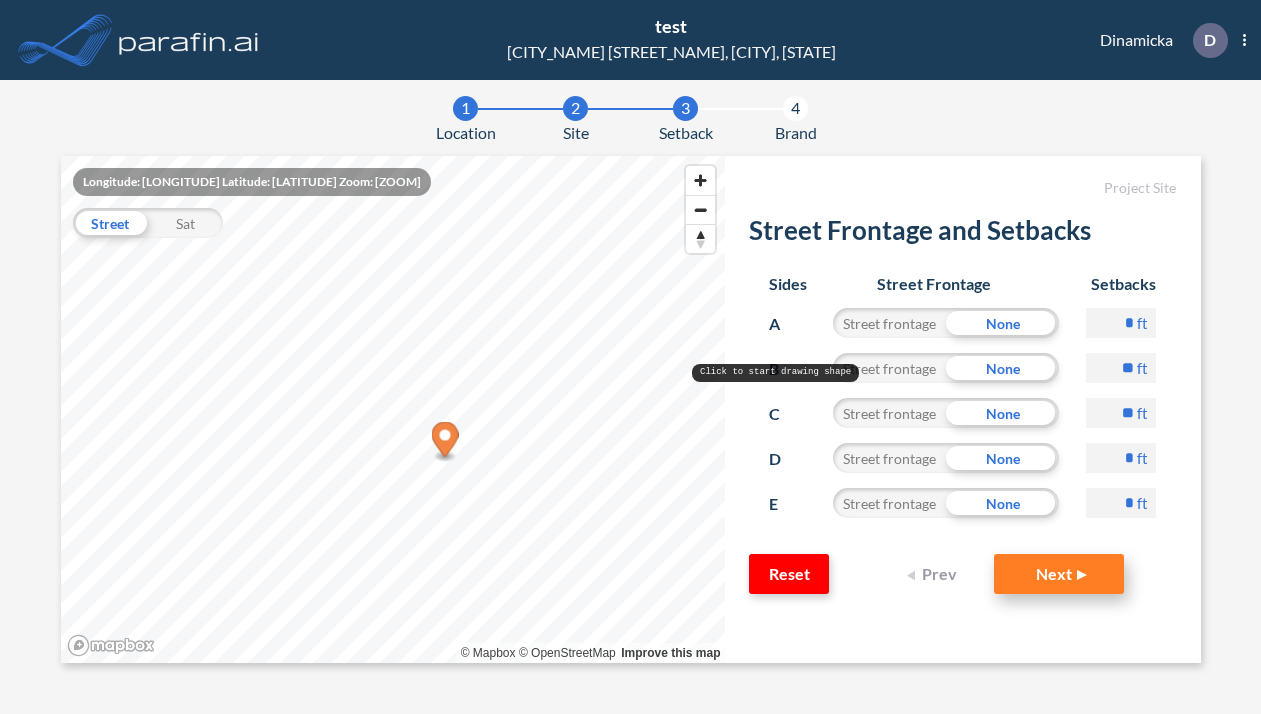type on "*" 